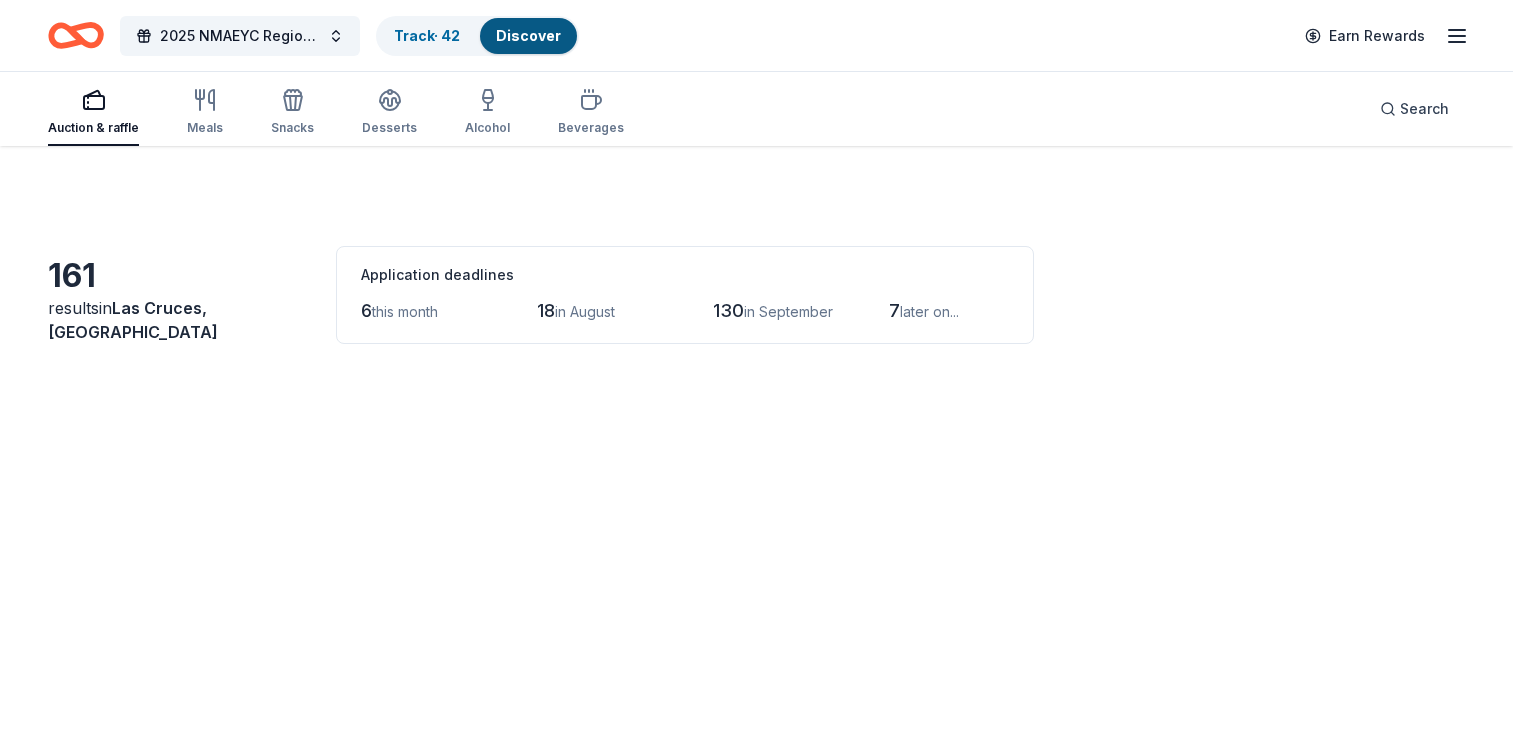 scroll, scrollTop: 0, scrollLeft: 0, axis: both 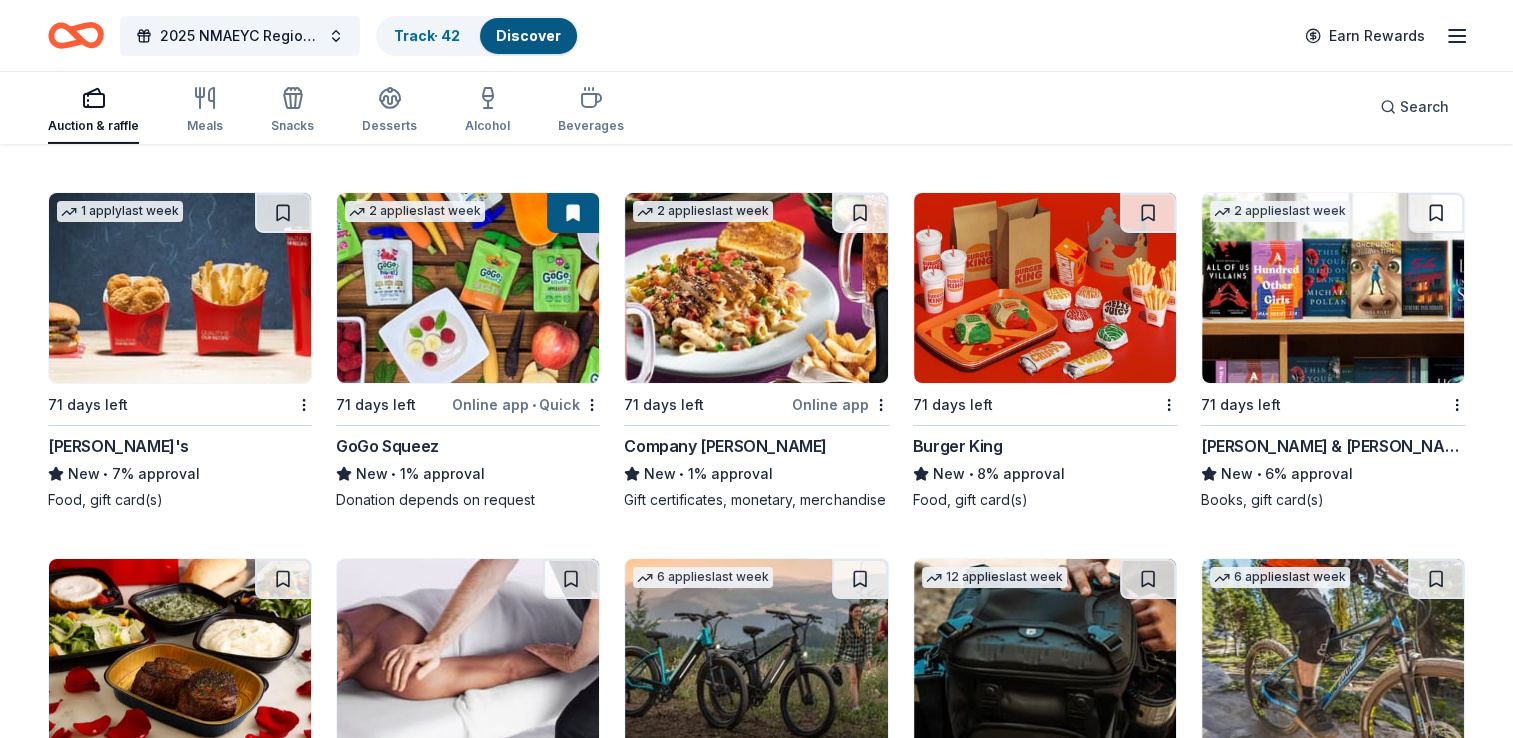 click on "Company Brinker" at bounding box center [725, 446] 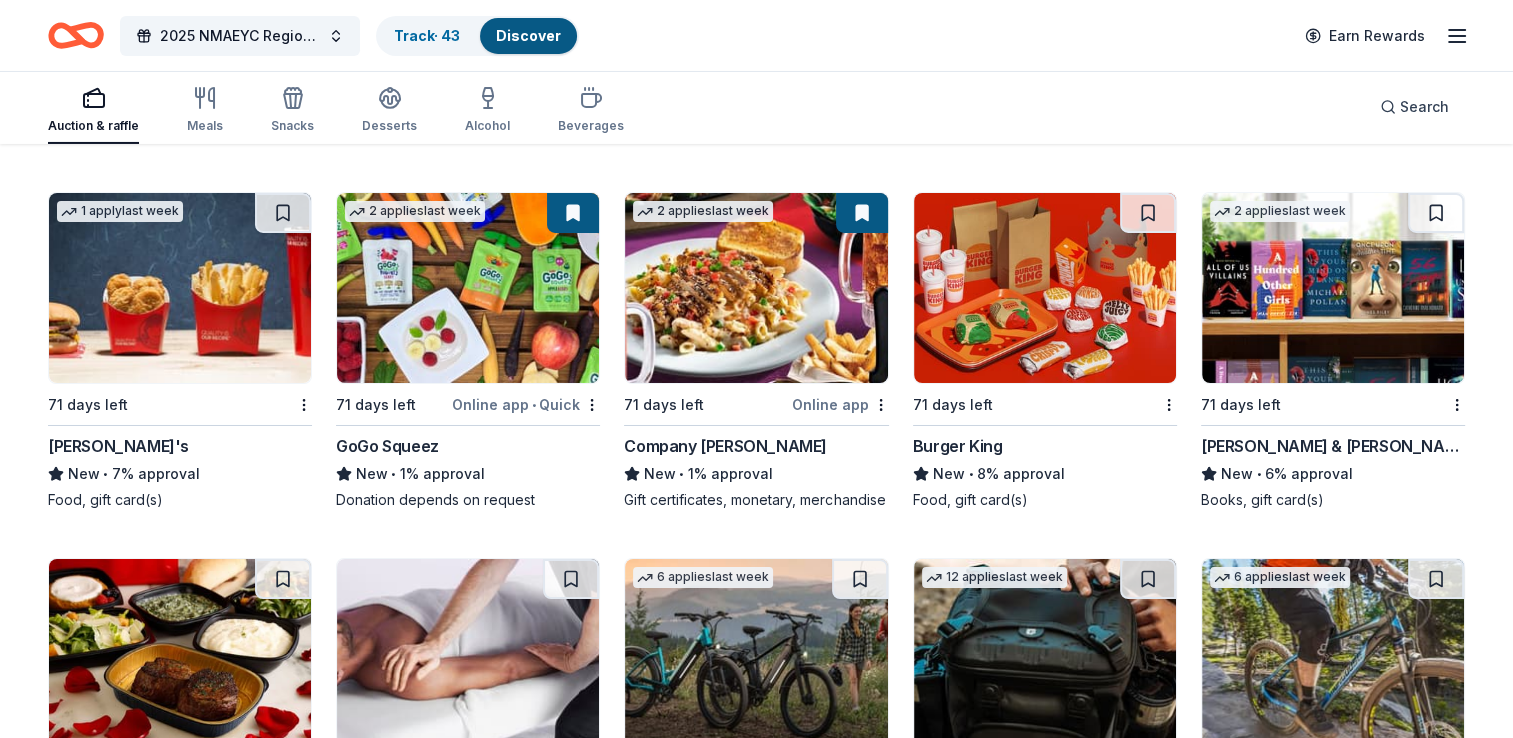 click at bounding box center (1045, 288) 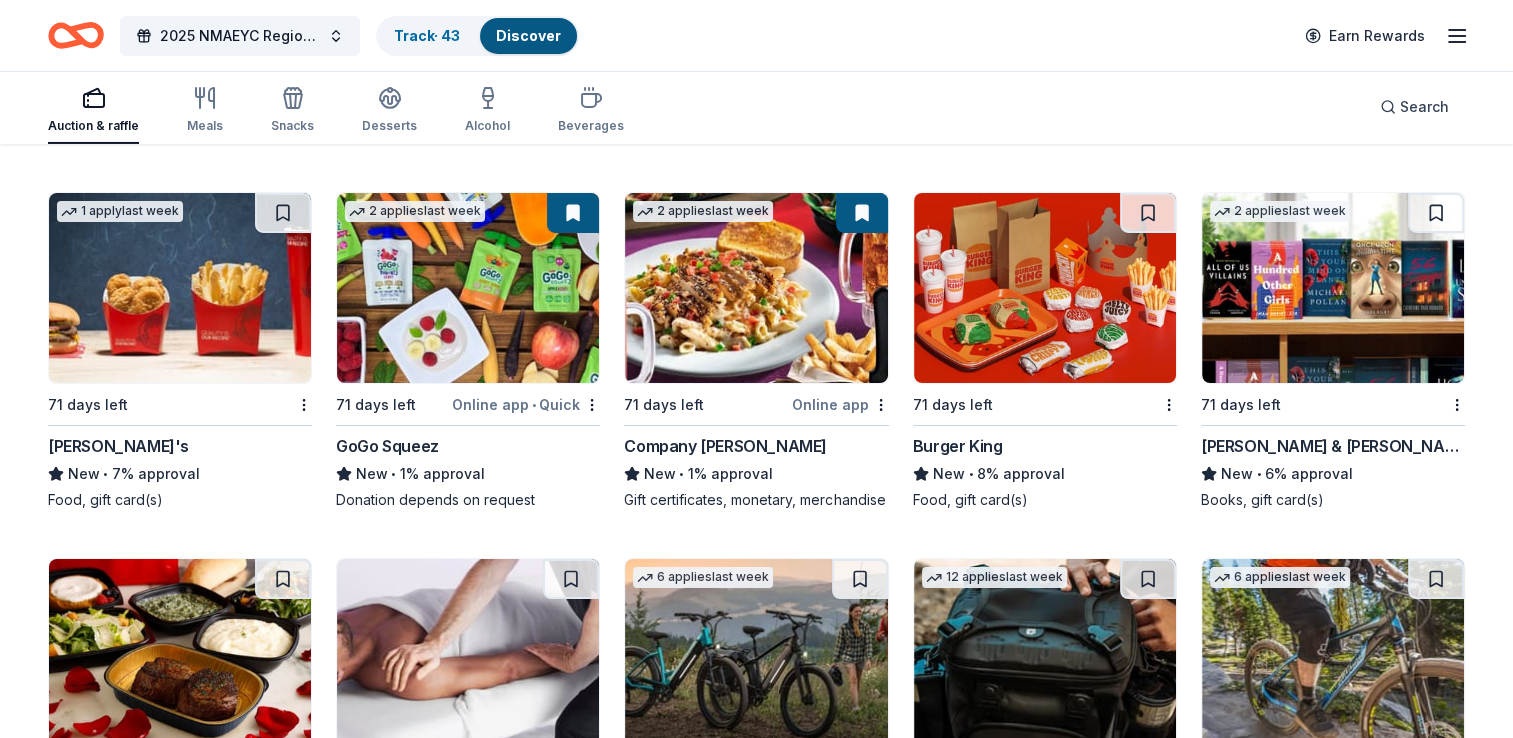 click at bounding box center [1333, 288] 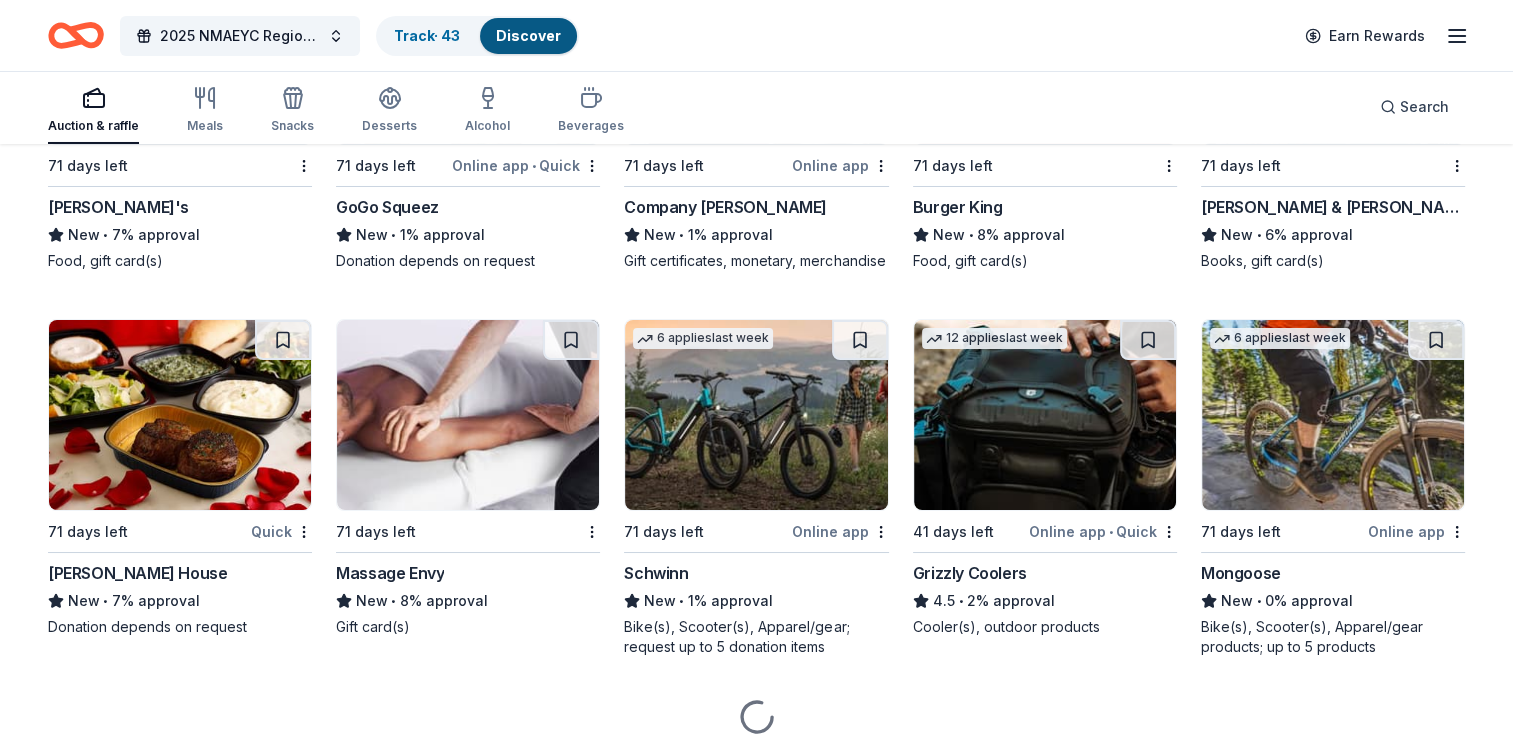 scroll, scrollTop: 7356, scrollLeft: 0, axis: vertical 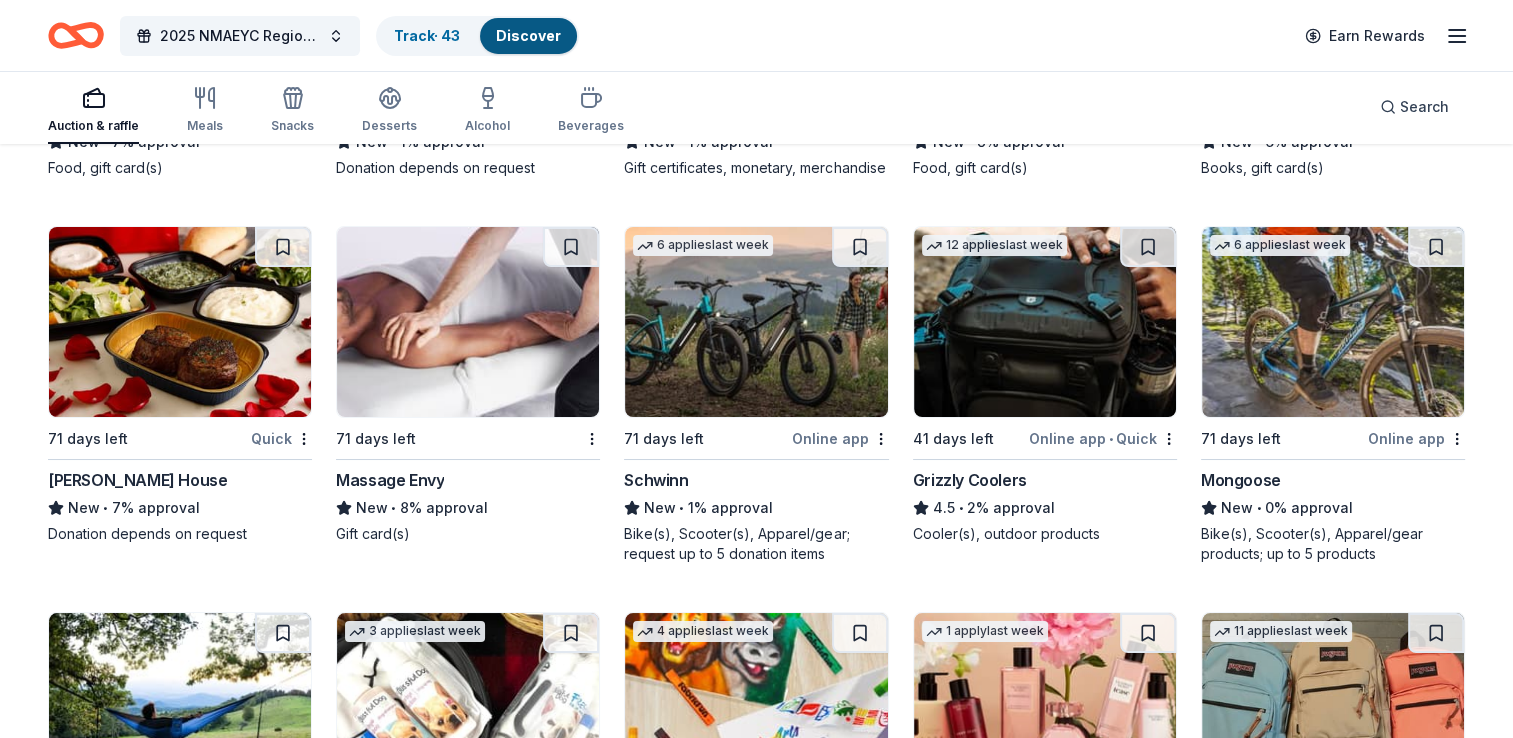 click at bounding box center [180, 322] 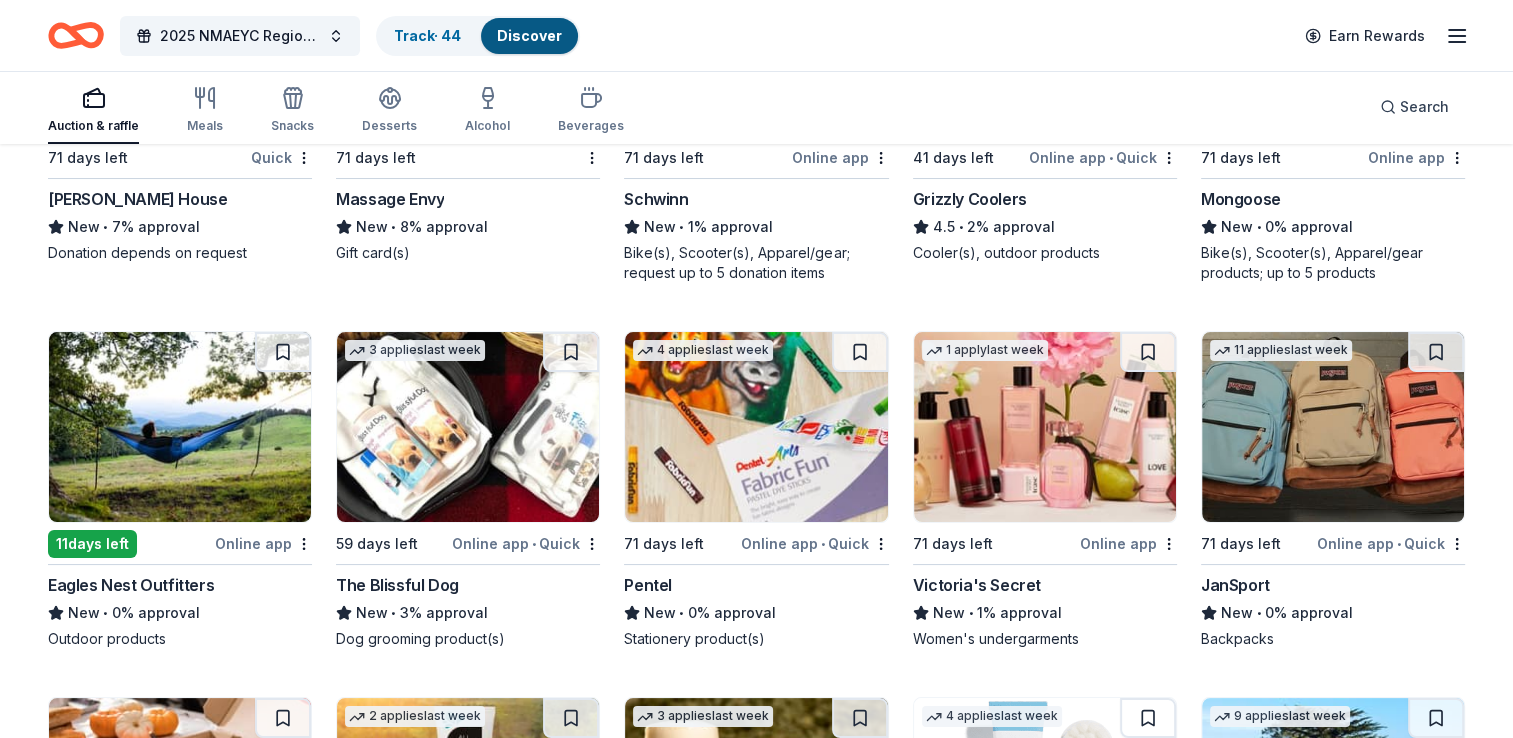 scroll, scrollTop: 7708, scrollLeft: 0, axis: vertical 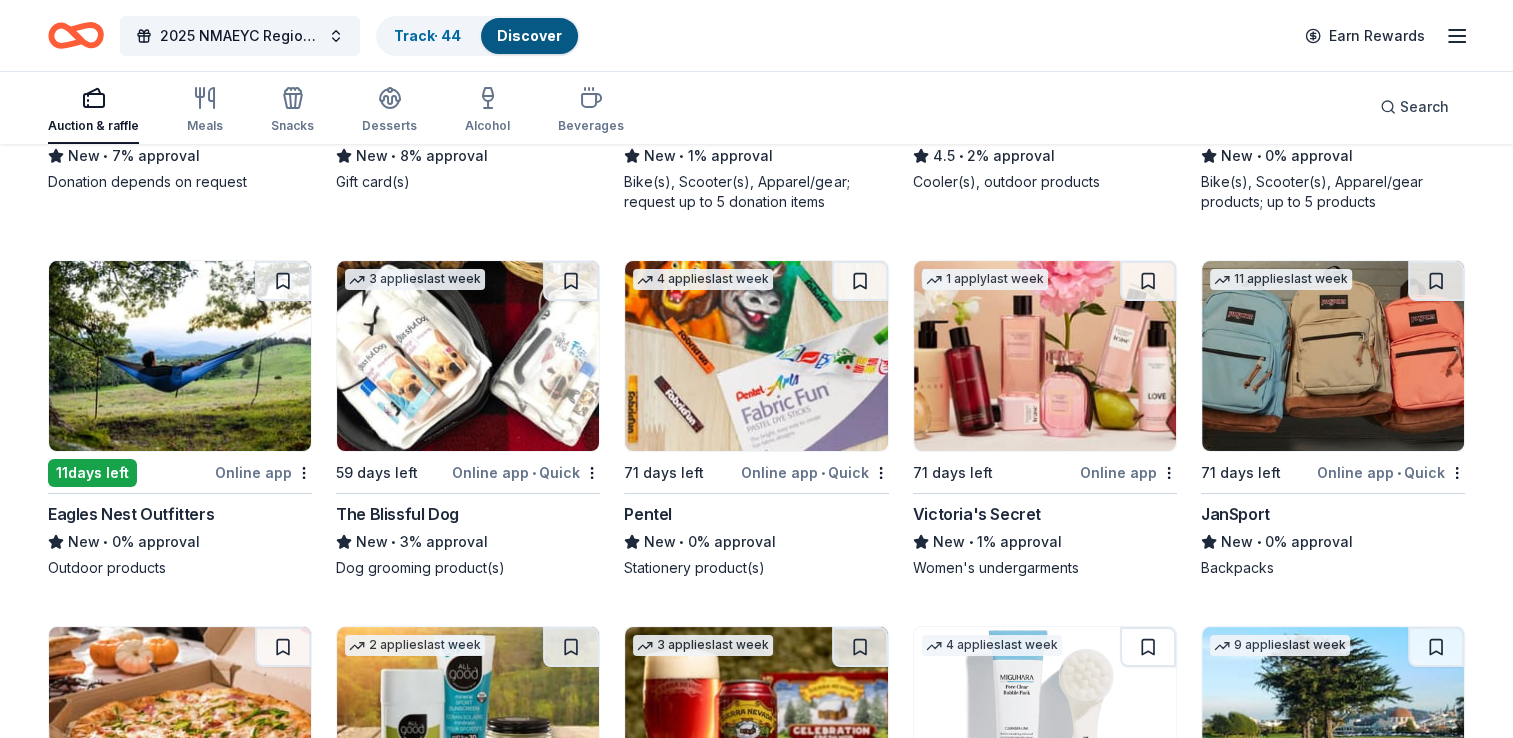 click at bounding box center (180, 356) 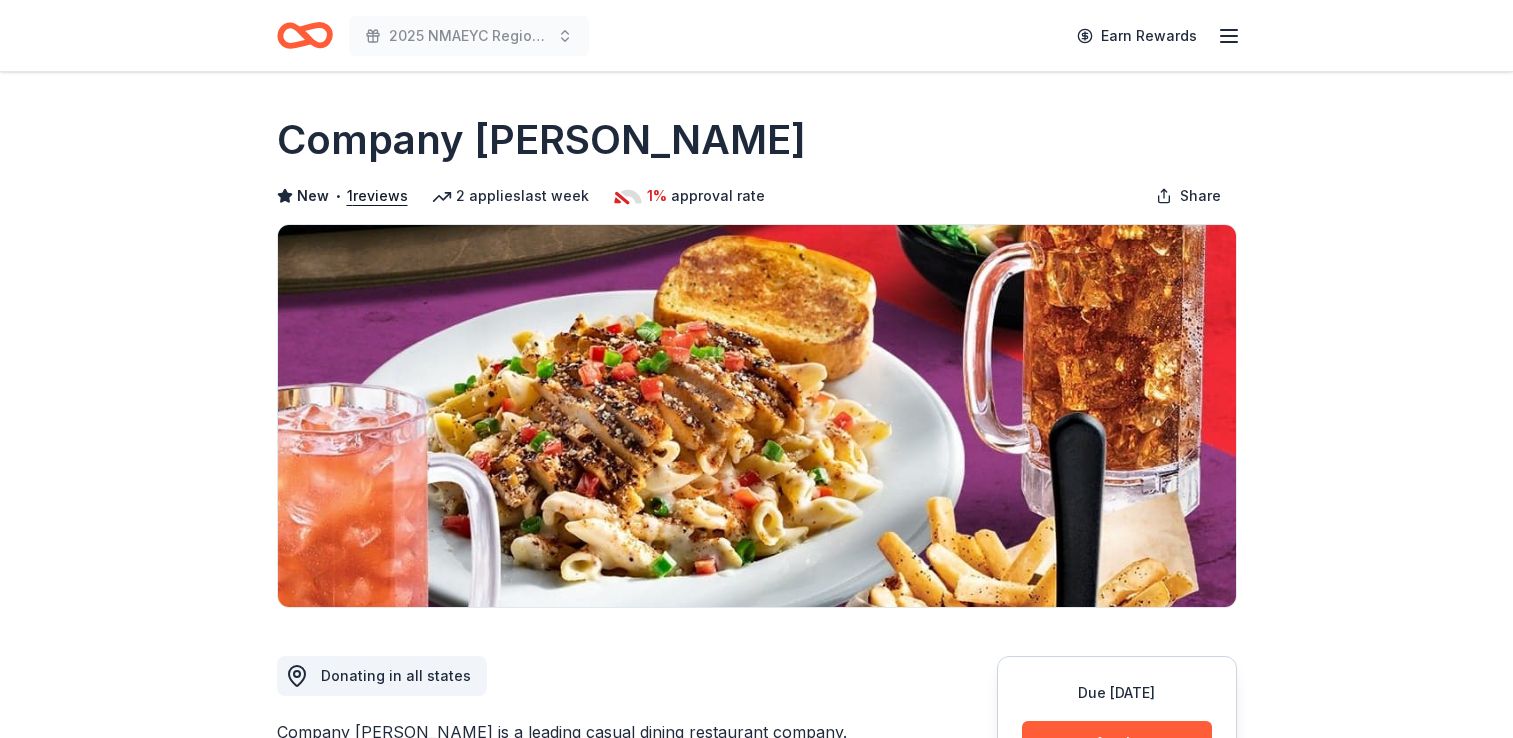 scroll, scrollTop: 0, scrollLeft: 0, axis: both 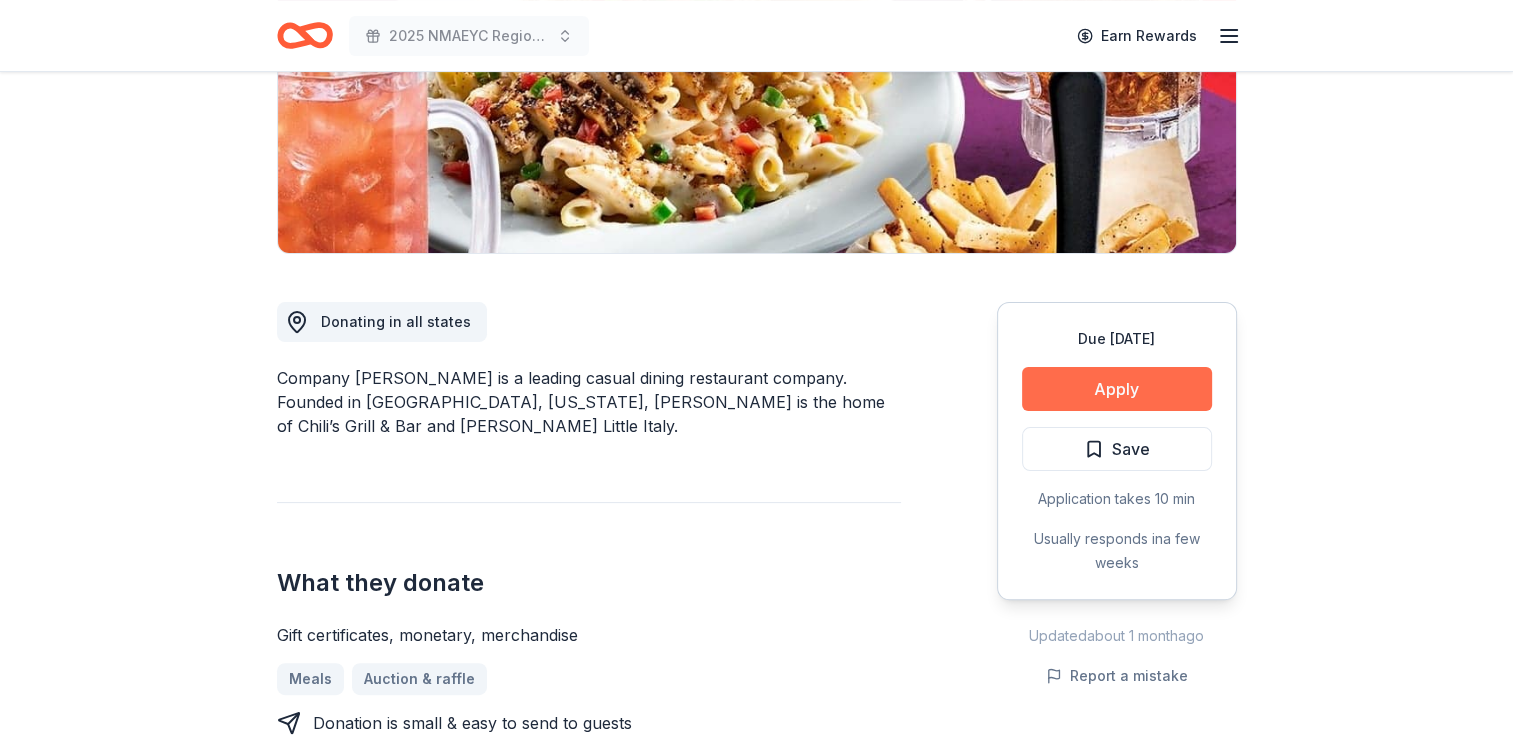 click on "Apply" at bounding box center (1117, 389) 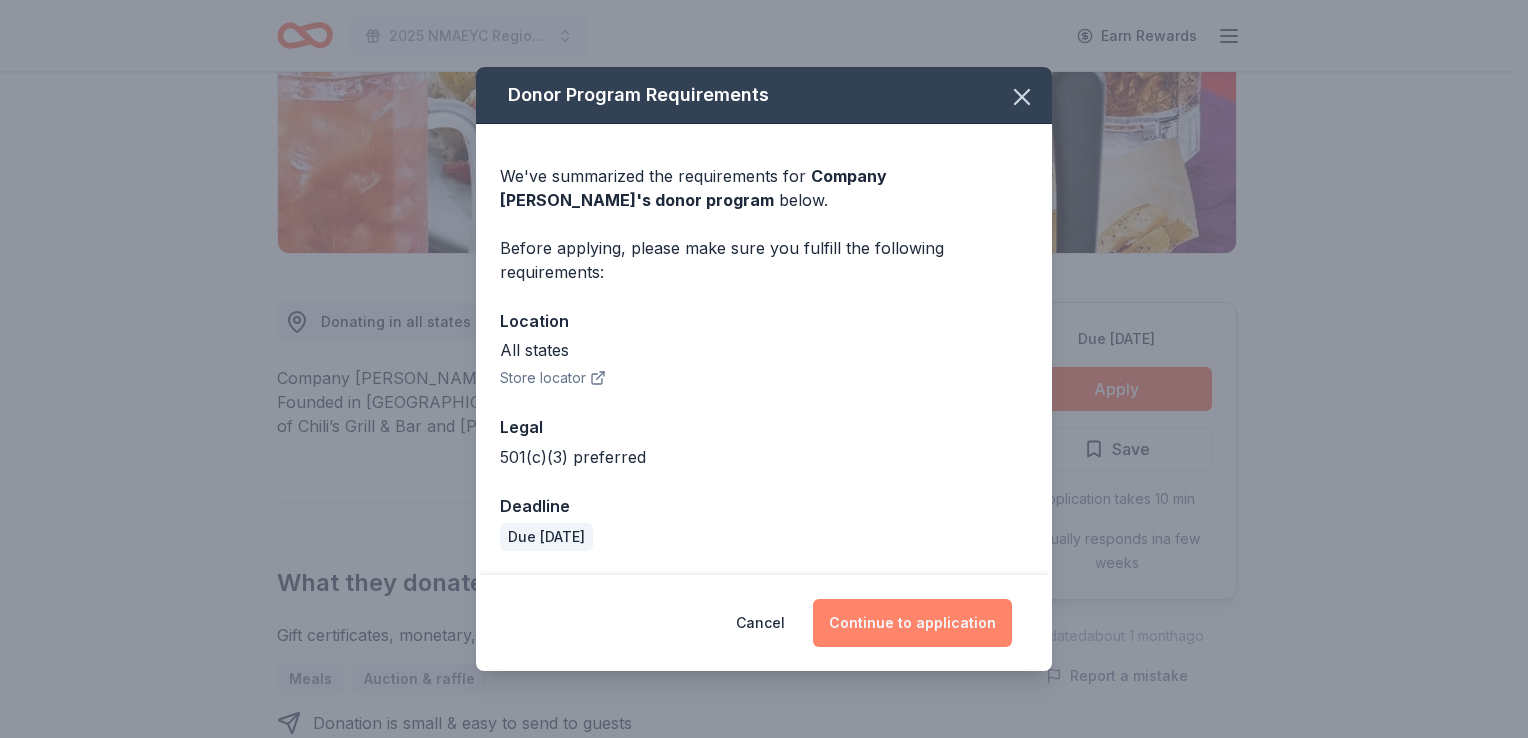 click on "Continue to application" at bounding box center [912, 623] 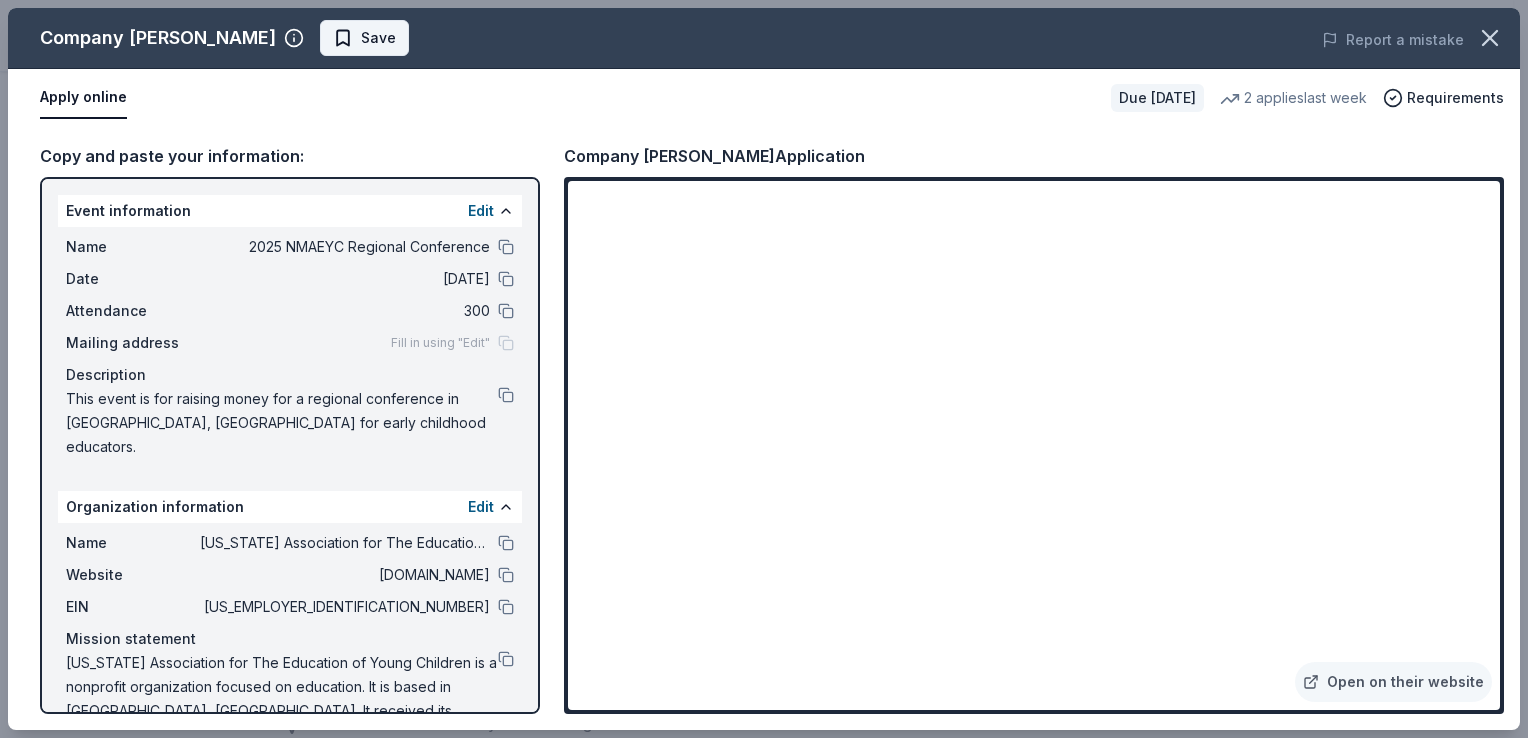 click on "Save" at bounding box center [378, 38] 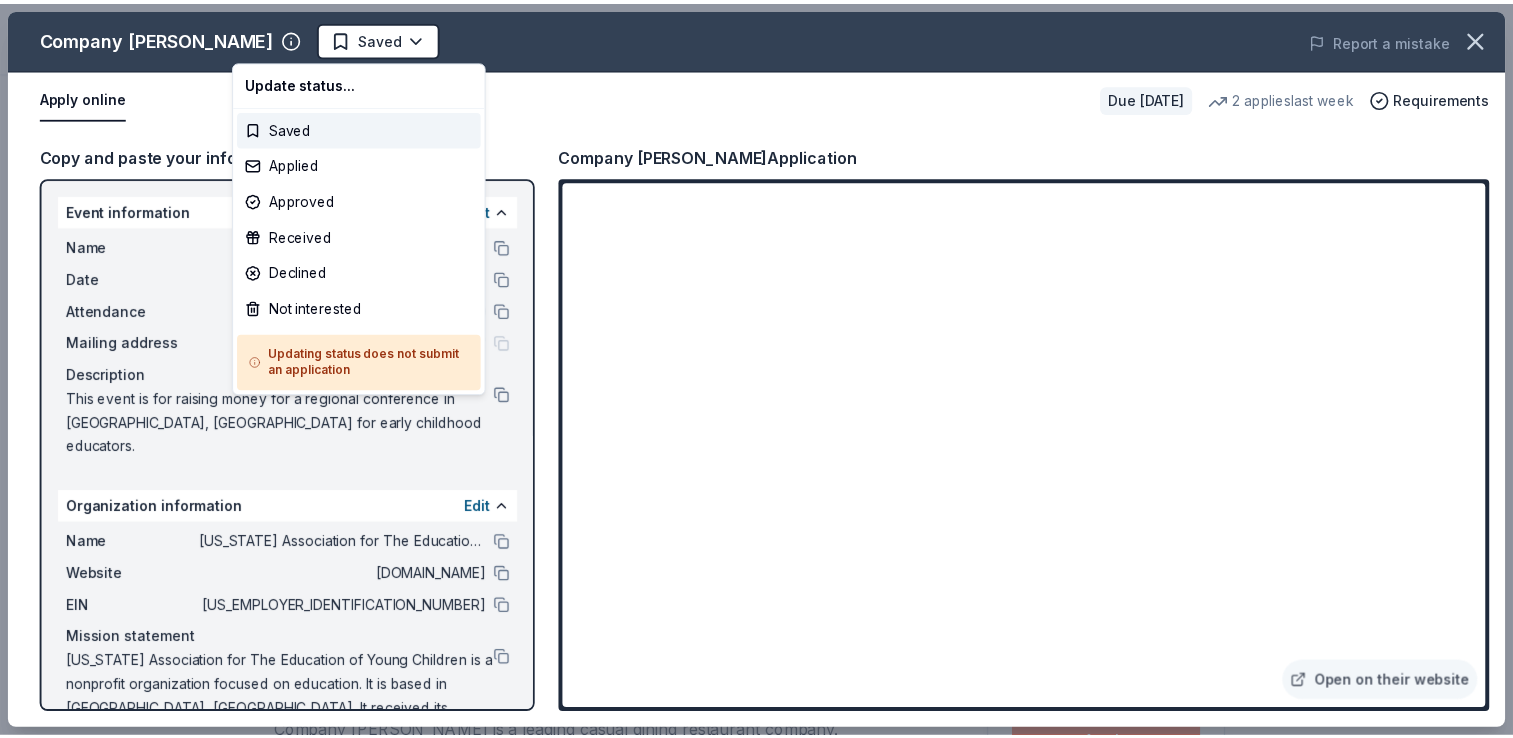 scroll, scrollTop: 0, scrollLeft: 0, axis: both 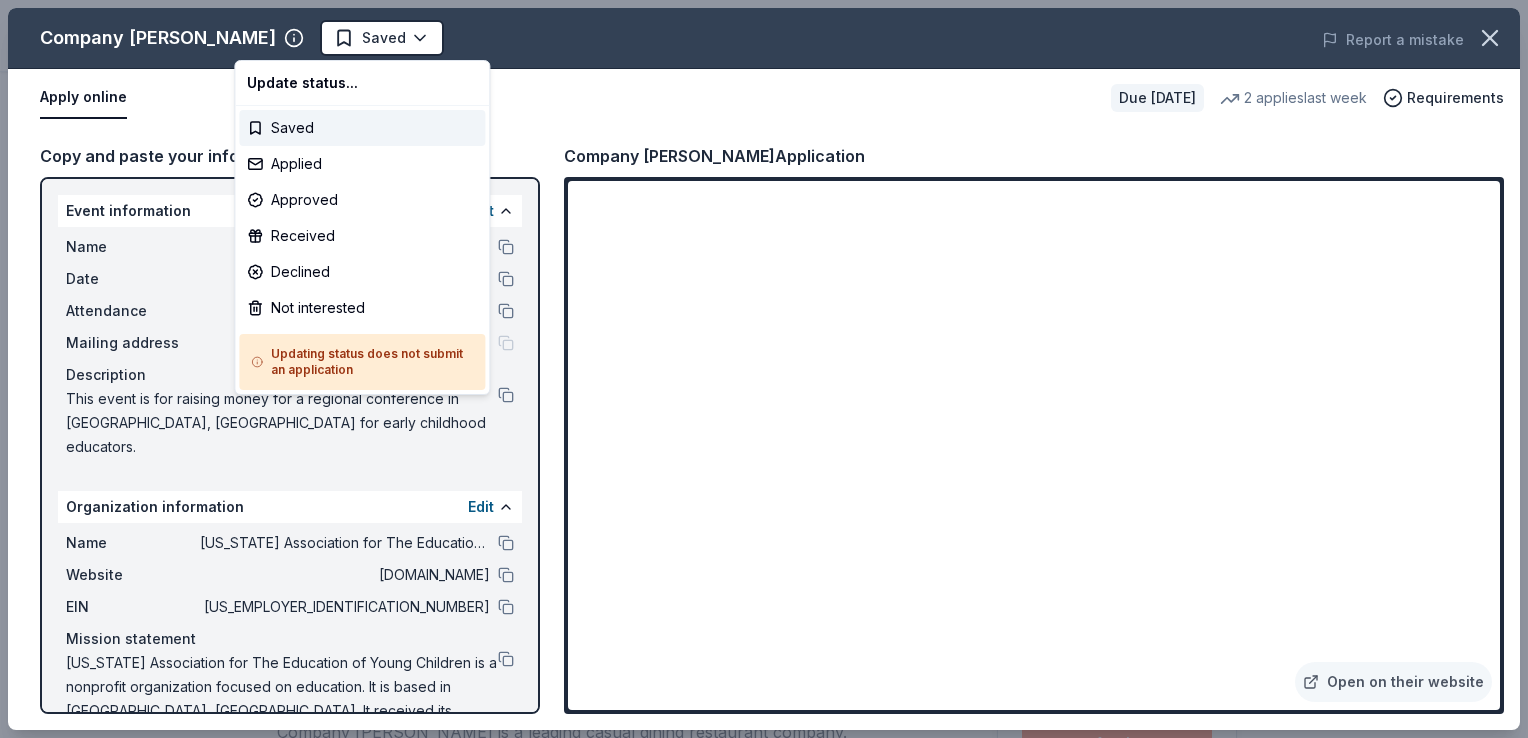click on "2025 NMAEYC Regional Conference Saved Apply Due in 71 days Share Company Brinker New • 1  reviews 2   applies  last week 1% approval rate Share Donating in all states Company Brinker is a leading casual dining restaurant company. Founded in Dallas, Texas, Brinker is the home of Chili’s Grill & Bar and Maggiano’s Little Italy.  What they donate Gift certificates, monetary, merchandise Meals Auction & raffle Donation is small & easy to send to guests Who they donate to  Preferred 501(c)(3) preferred 1% approval rate 1 % approved 22 % declined 78 % no response Company Brinker is  a selective donor :  be sure to spend extra time on this application if you want a donation. We ' re collecting data on   donation value ; check back soon. Due in 71 days Apply Saved Application takes 10 min Usually responds in  a few weeks Updated  about 1 month  ago Report a mistake New • 1  reviews Catholic Academy of Niagara Falls November 2024 • Declined Leave a review Similar donors 3   applies  last week 71 days left 1" at bounding box center (764, 369) 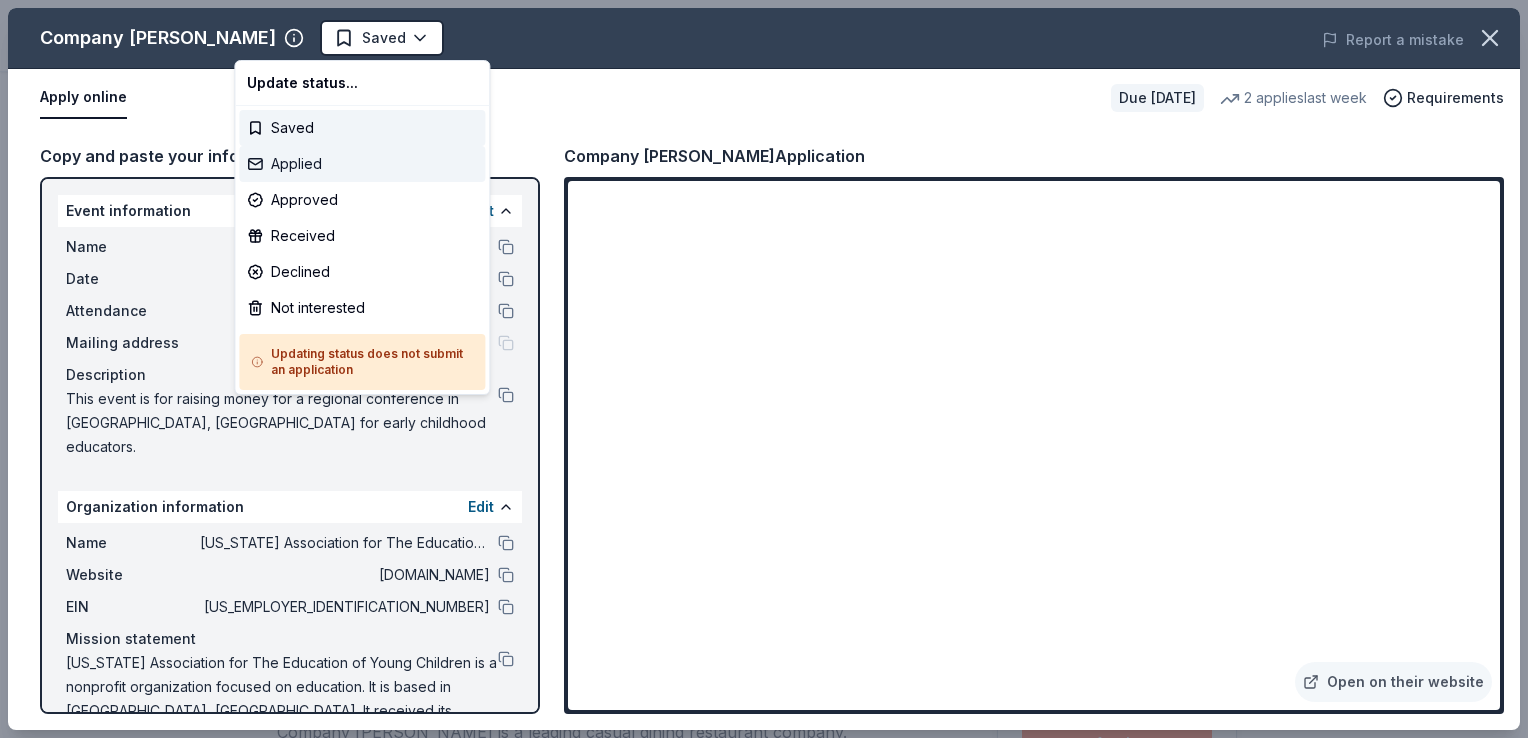 click on "Applied" at bounding box center (362, 164) 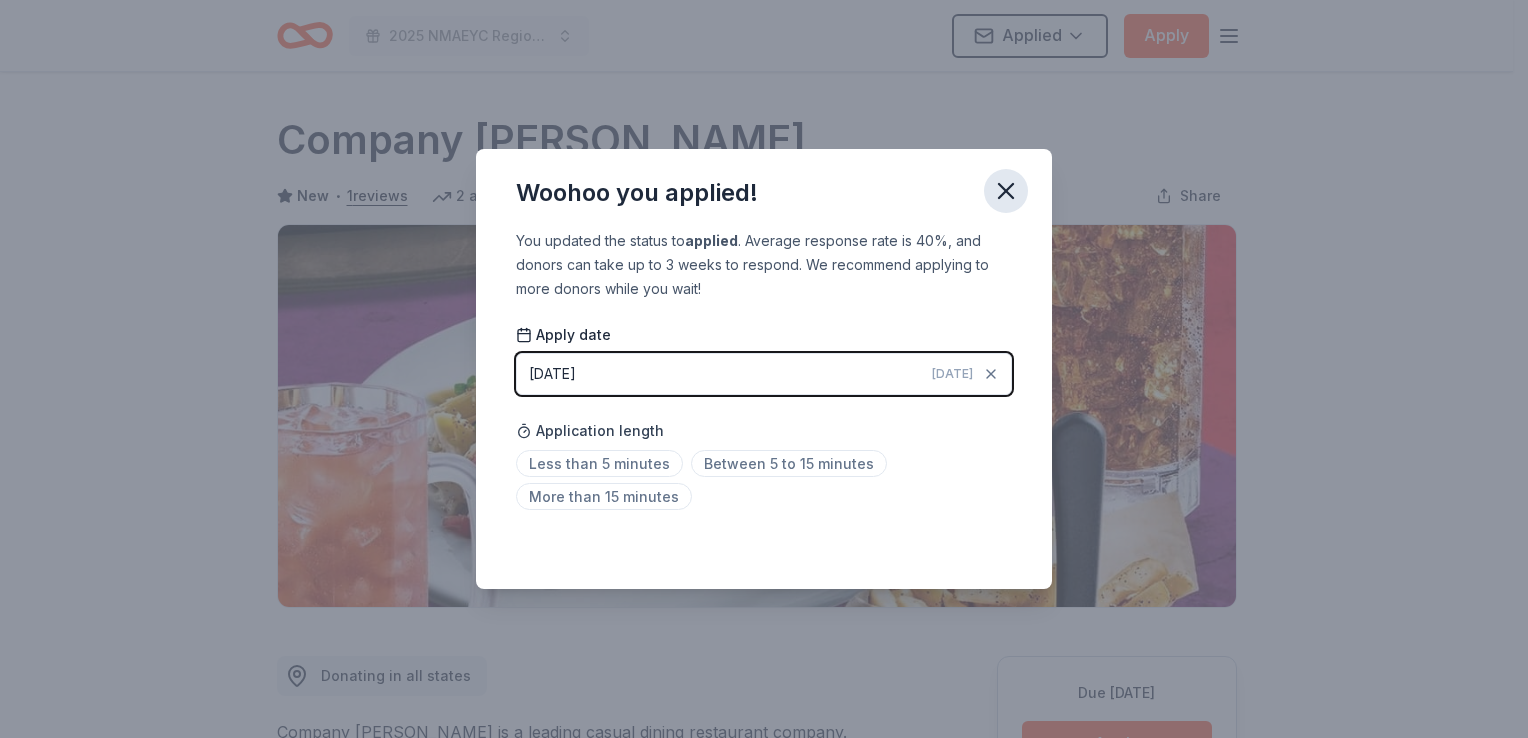 click 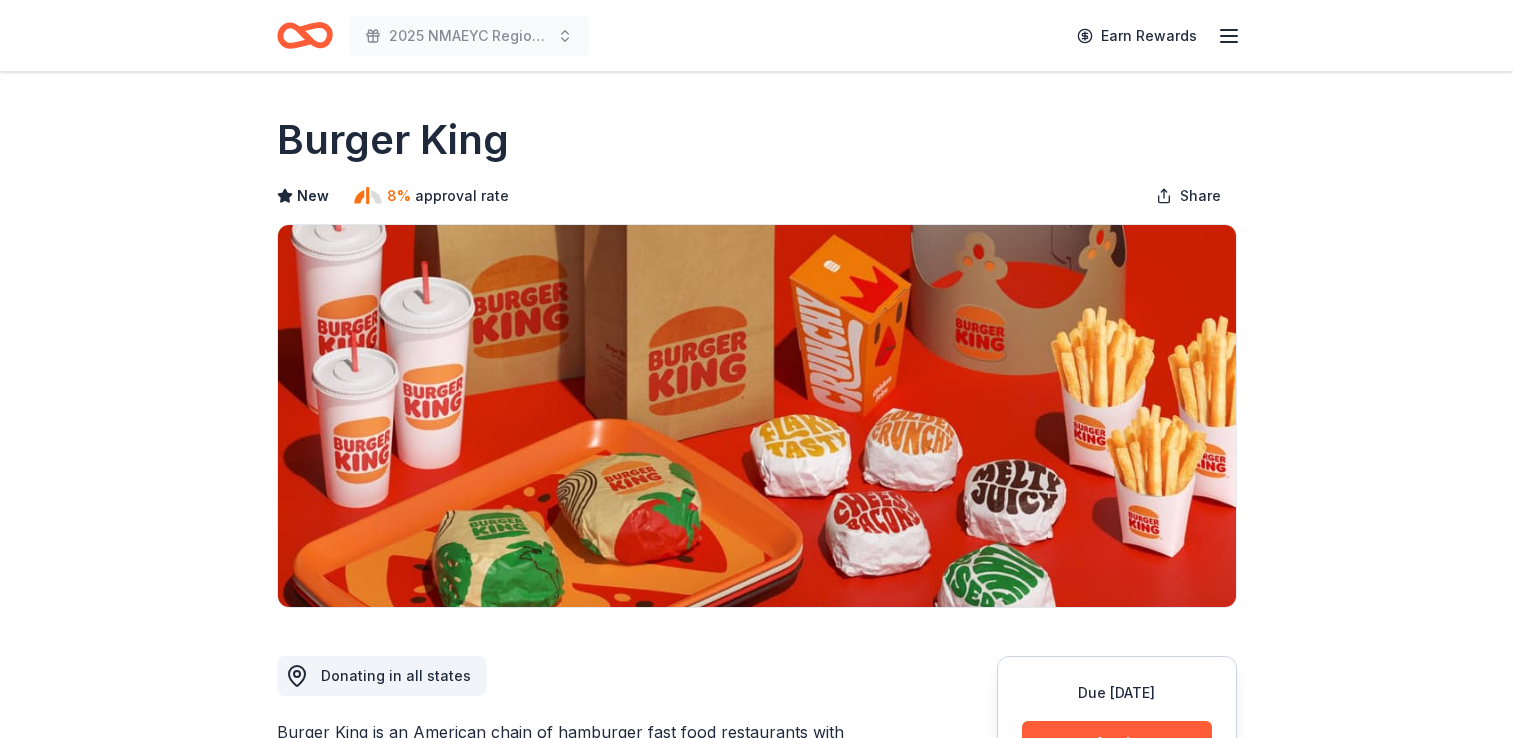 scroll, scrollTop: 0, scrollLeft: 0, axis: both 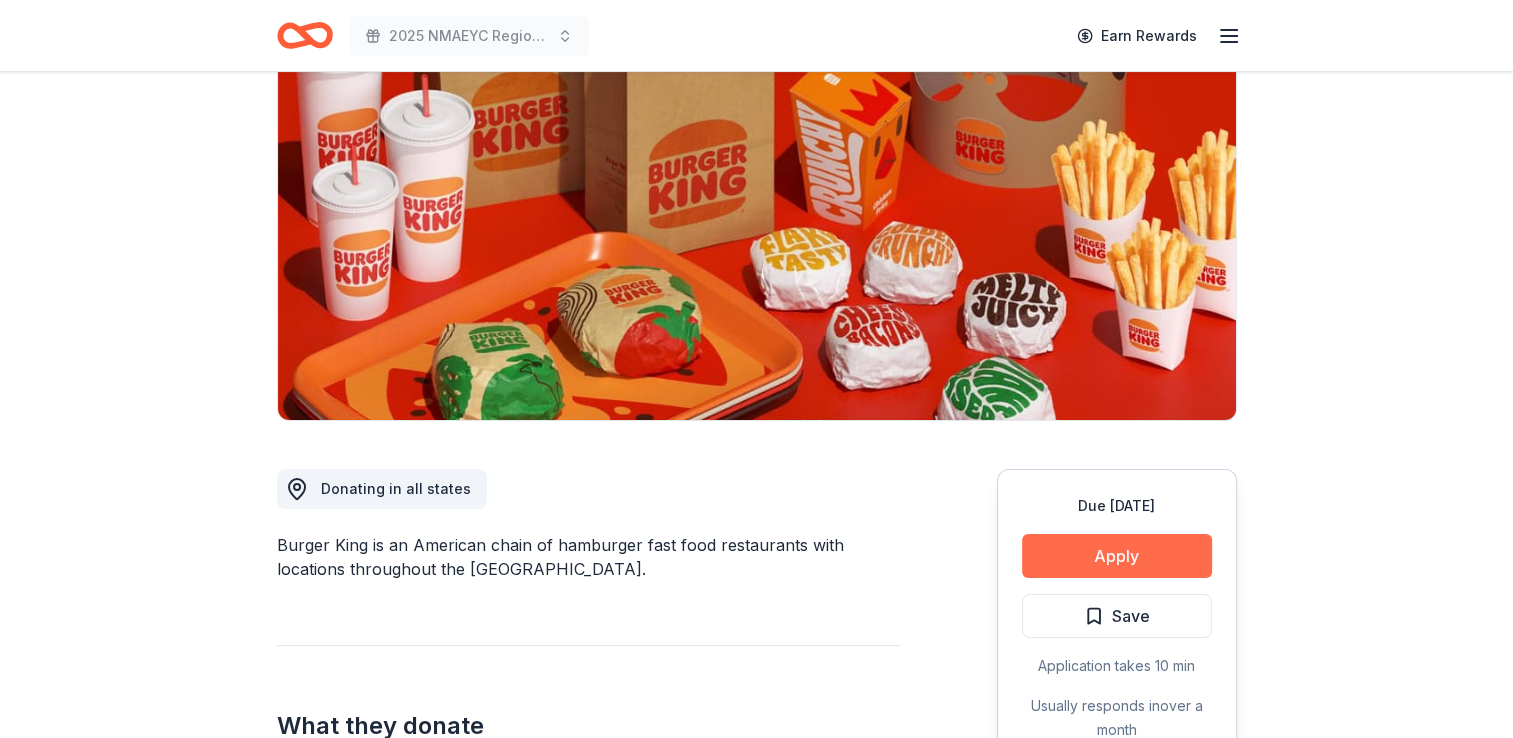 click on "Apply" at bounding box center (1117, 556) 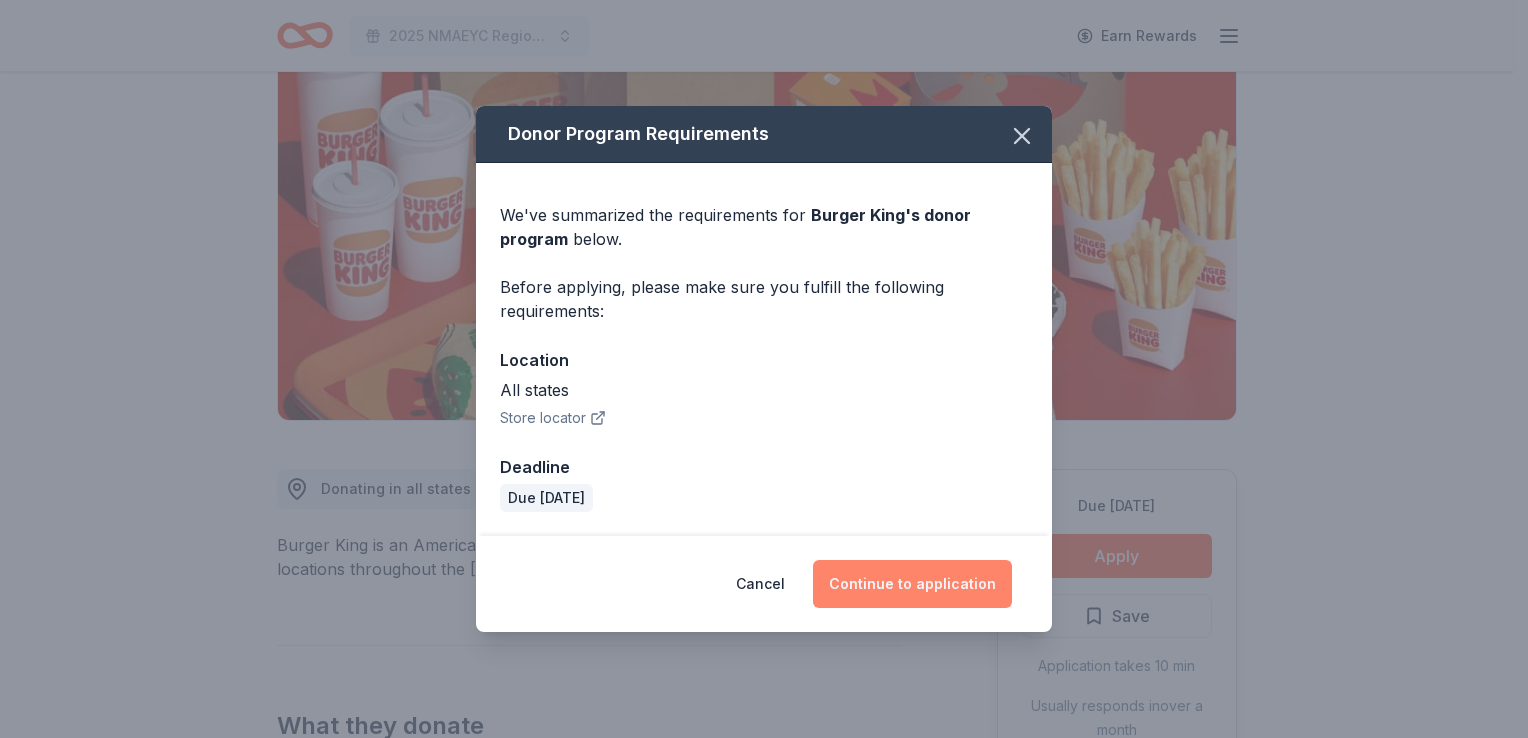 click on "Continue to application" at bounding box center (912, 584) 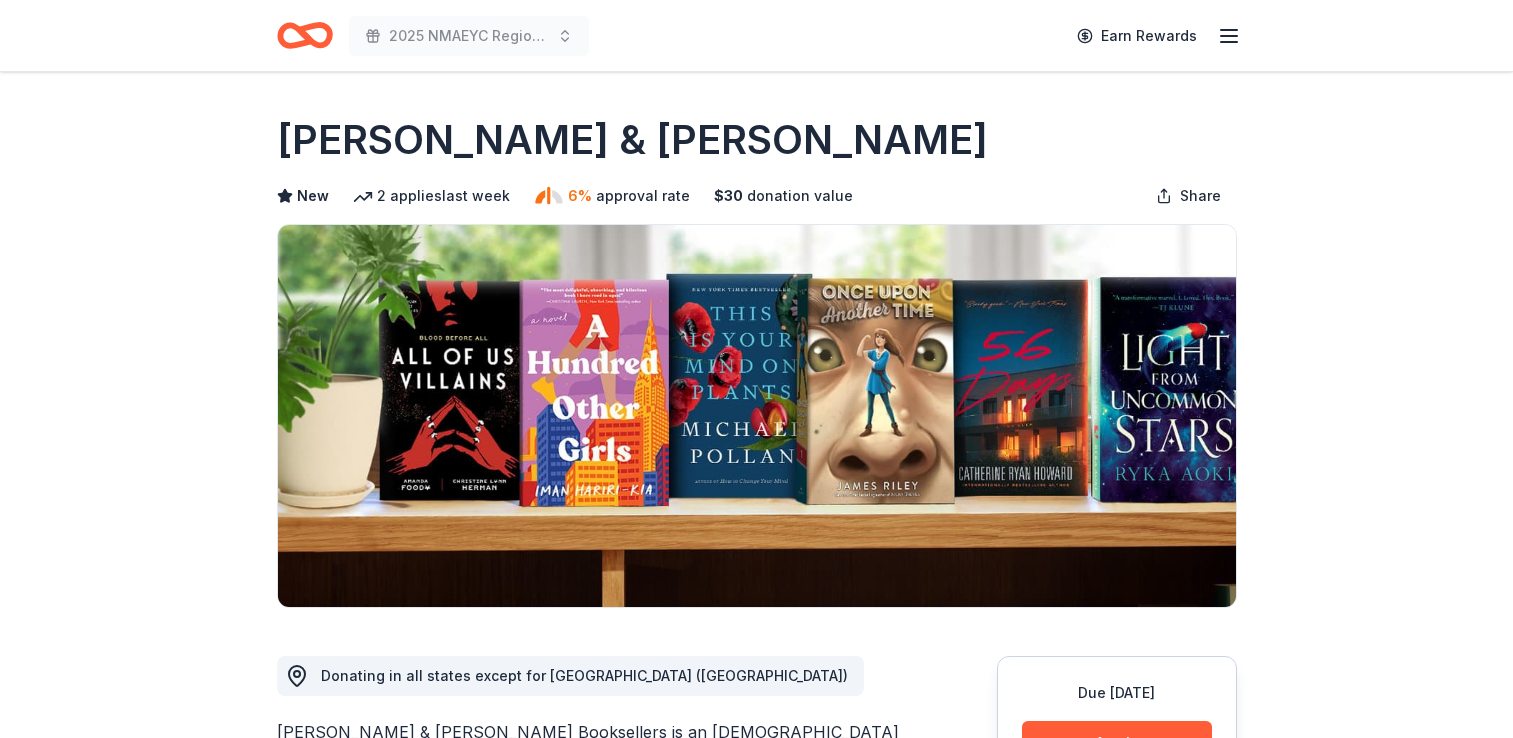 scroll, scrollTop: 0, scrollLeft: 0, axis: both 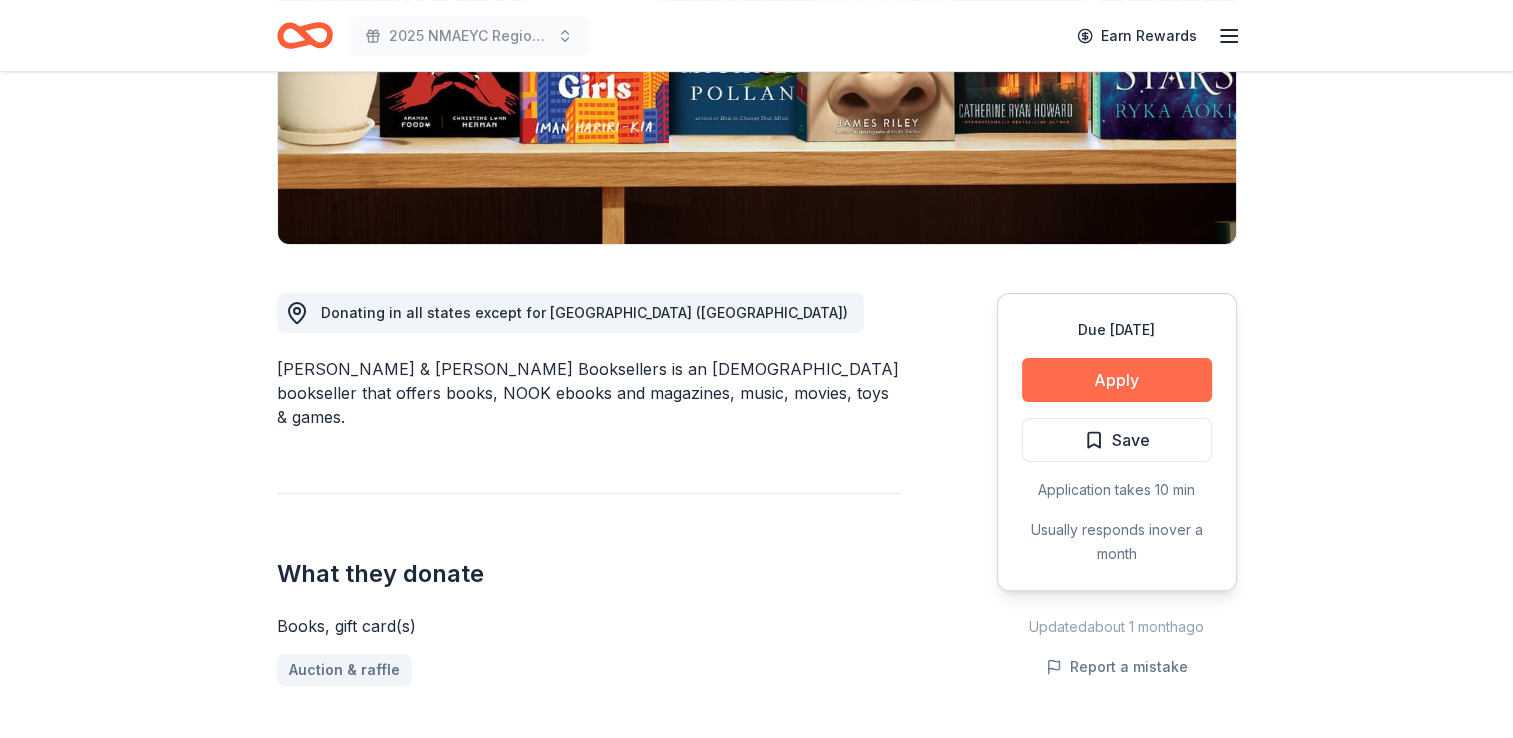 click on "Apply" at bounding box center (1117, 380) 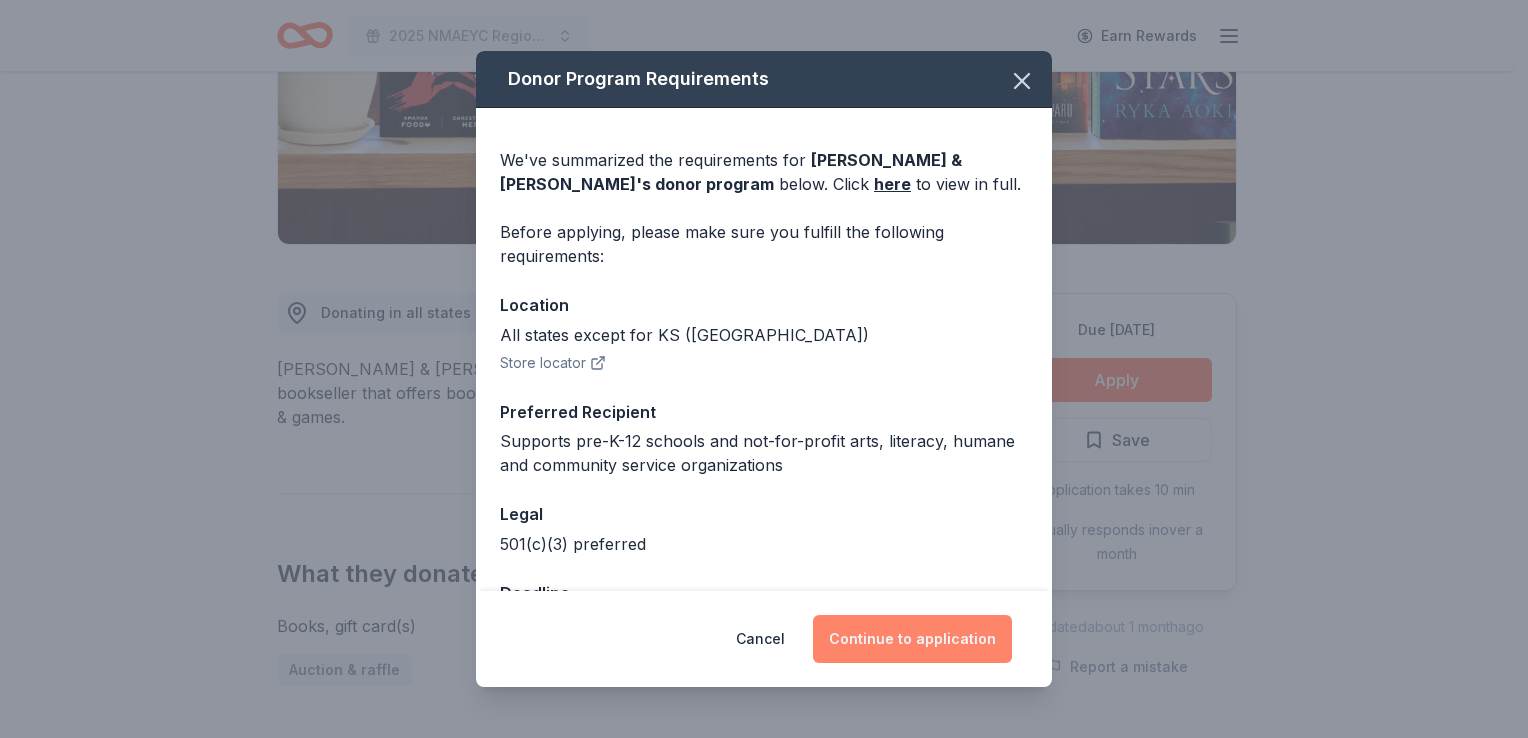 click on "Continue to application" at bounding box center [912, 639] 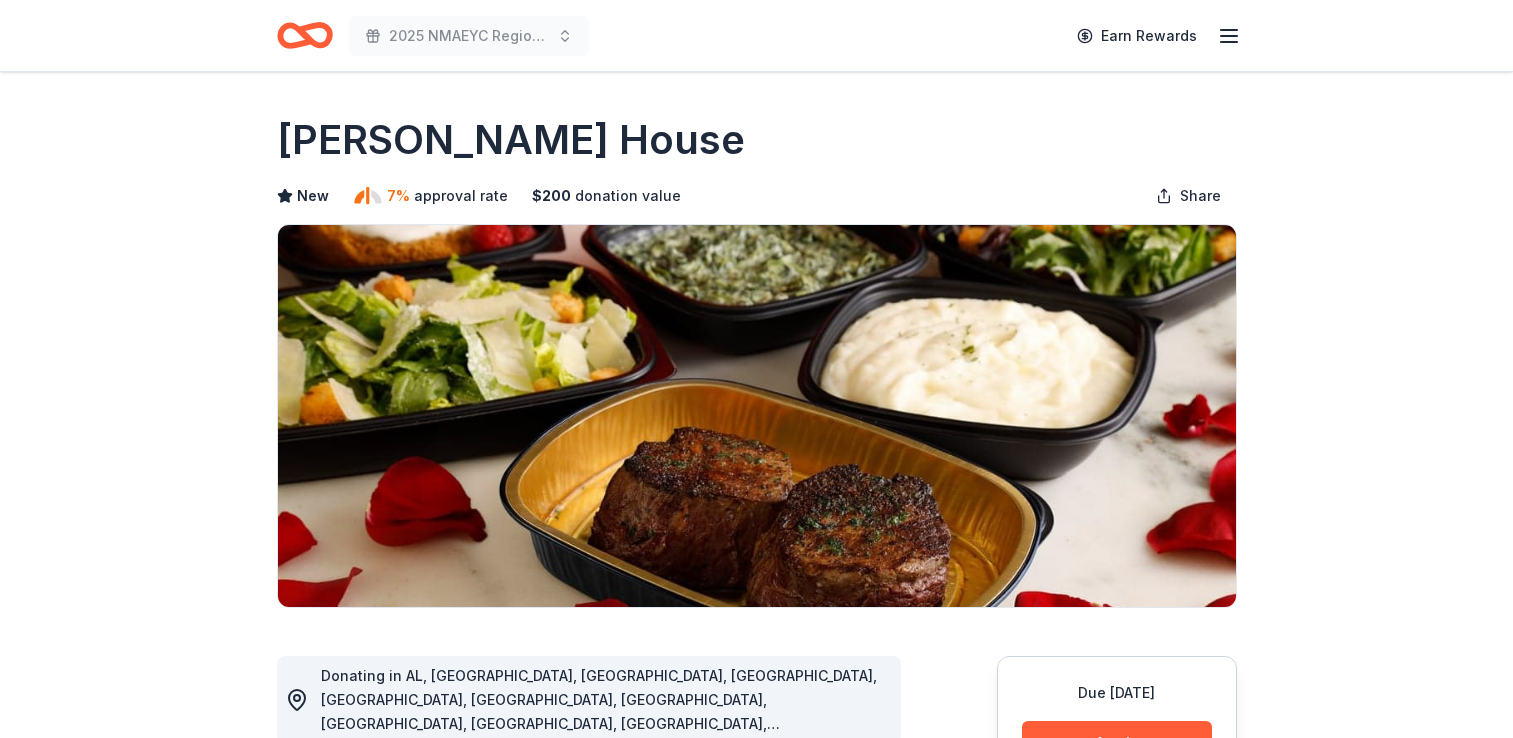 scroll, scrollTop: 0, scrollLeft: 0, axis: both 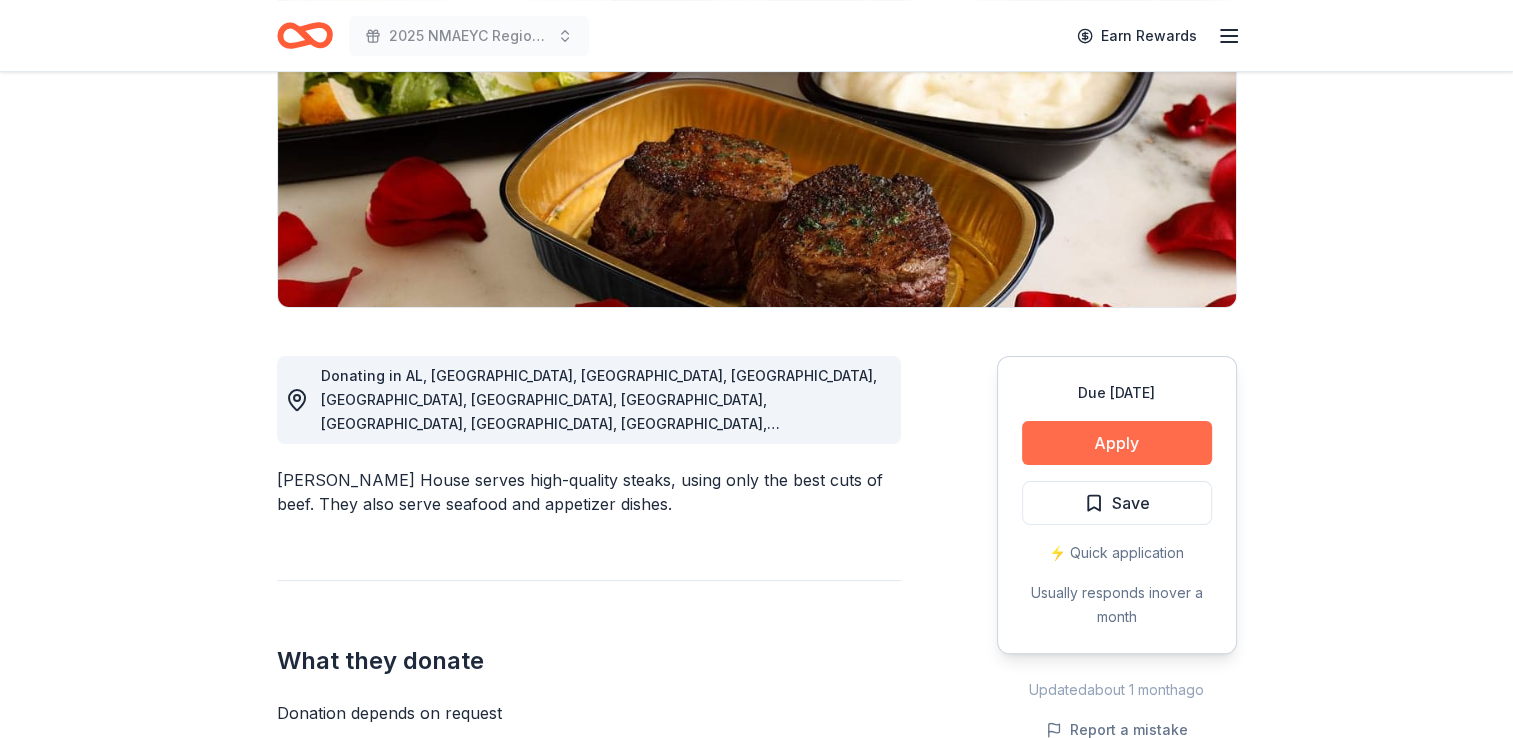 click on "Apply" at bounding box center [1117, 443] 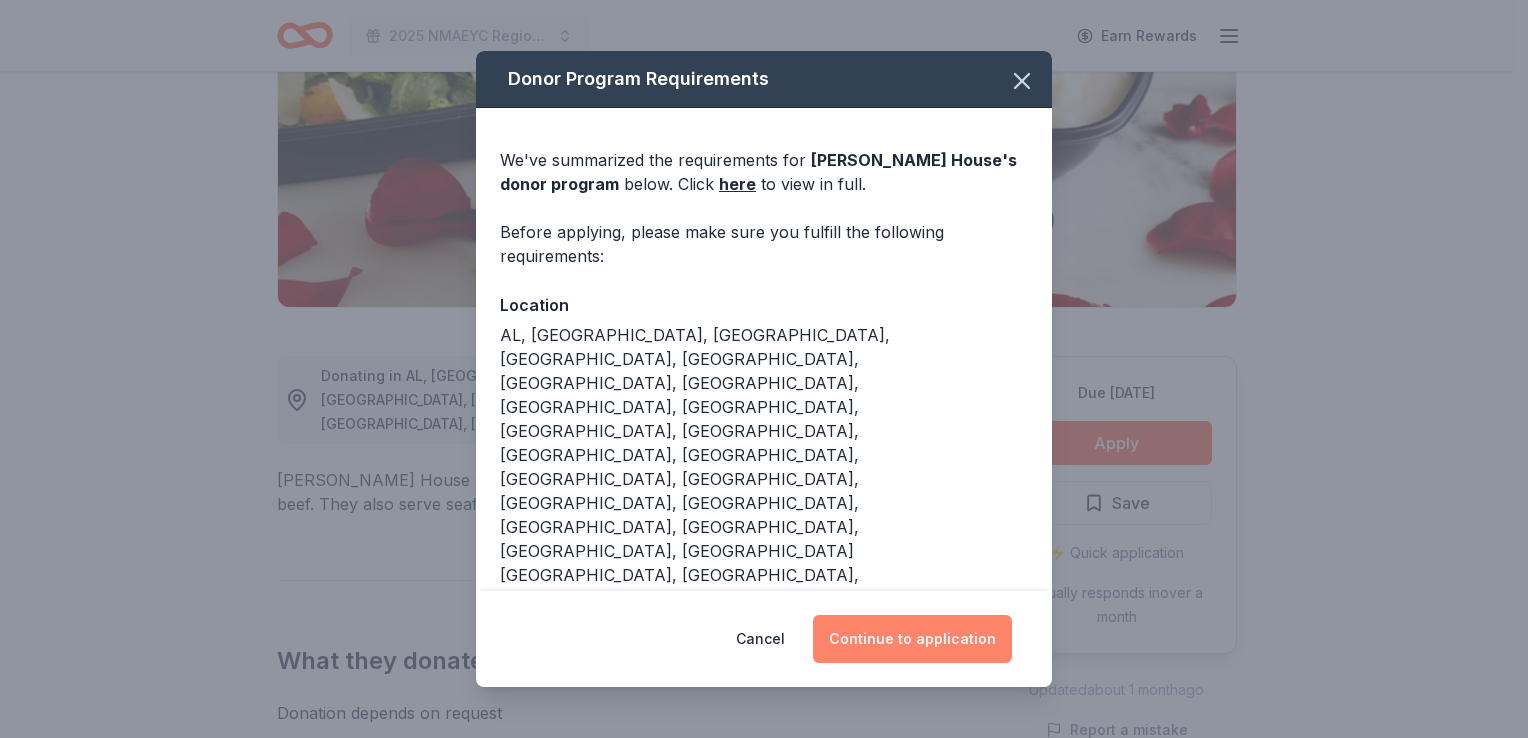click on "Continue to application" at bounding box center (912, 639) 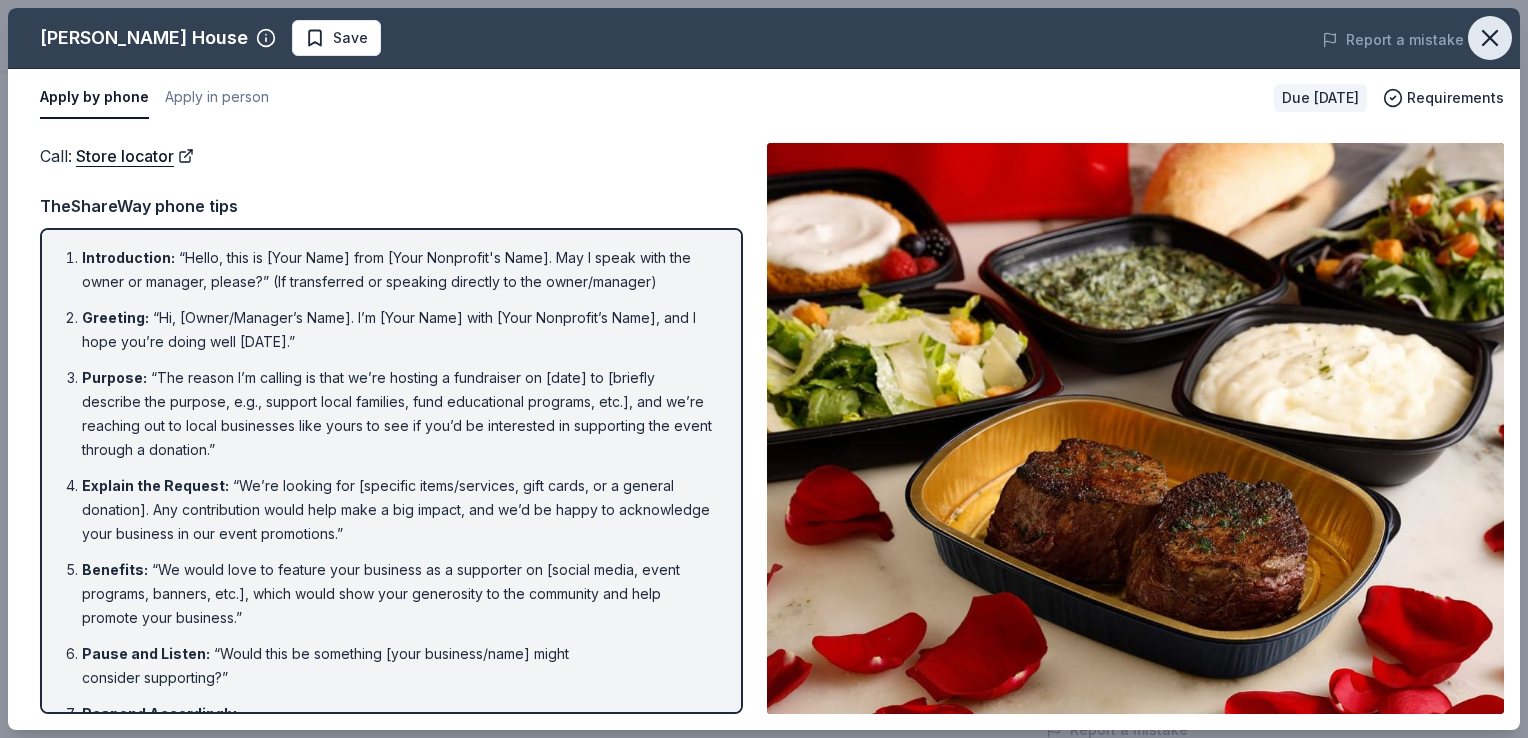 click 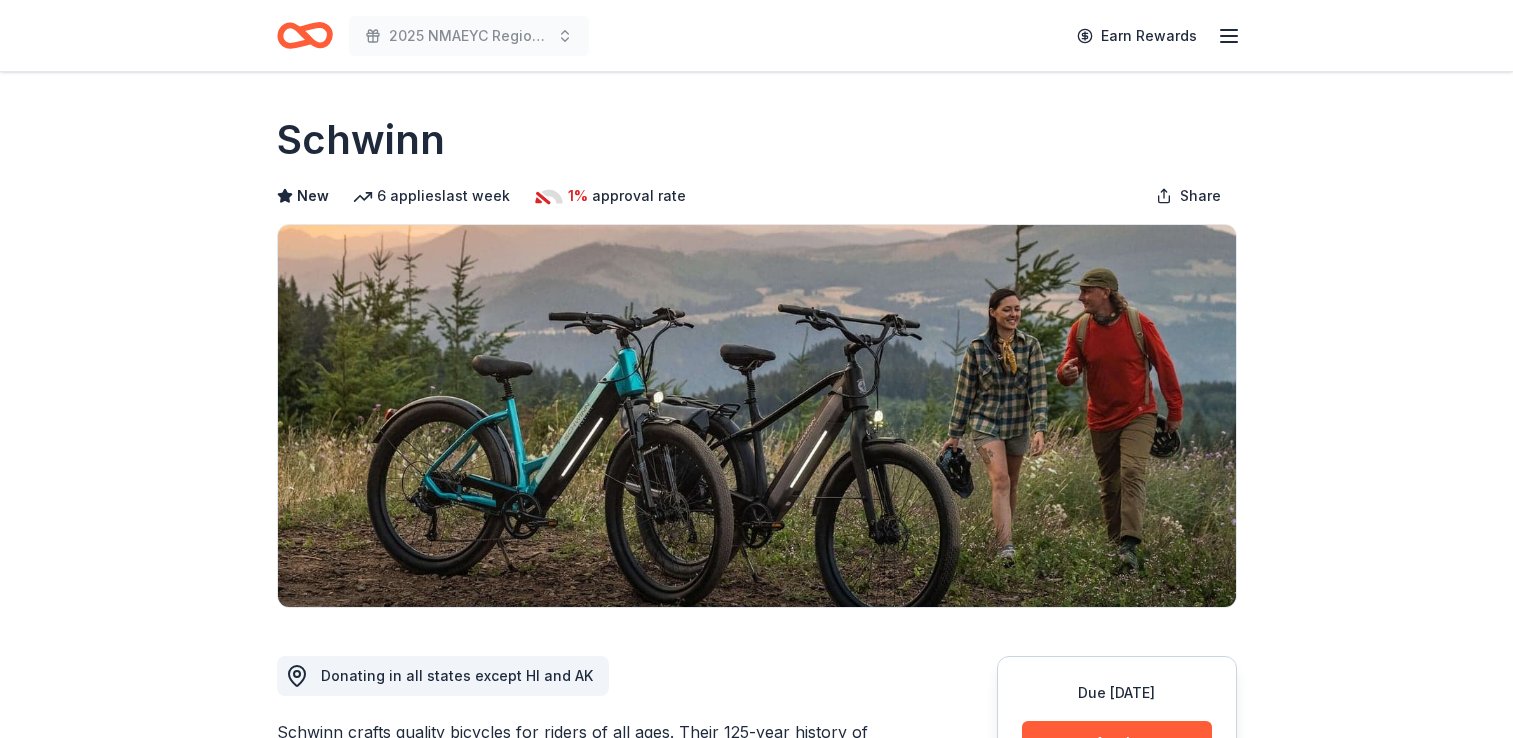 scroll, scrollTop: 0, scrollLeft: 0, axis: both 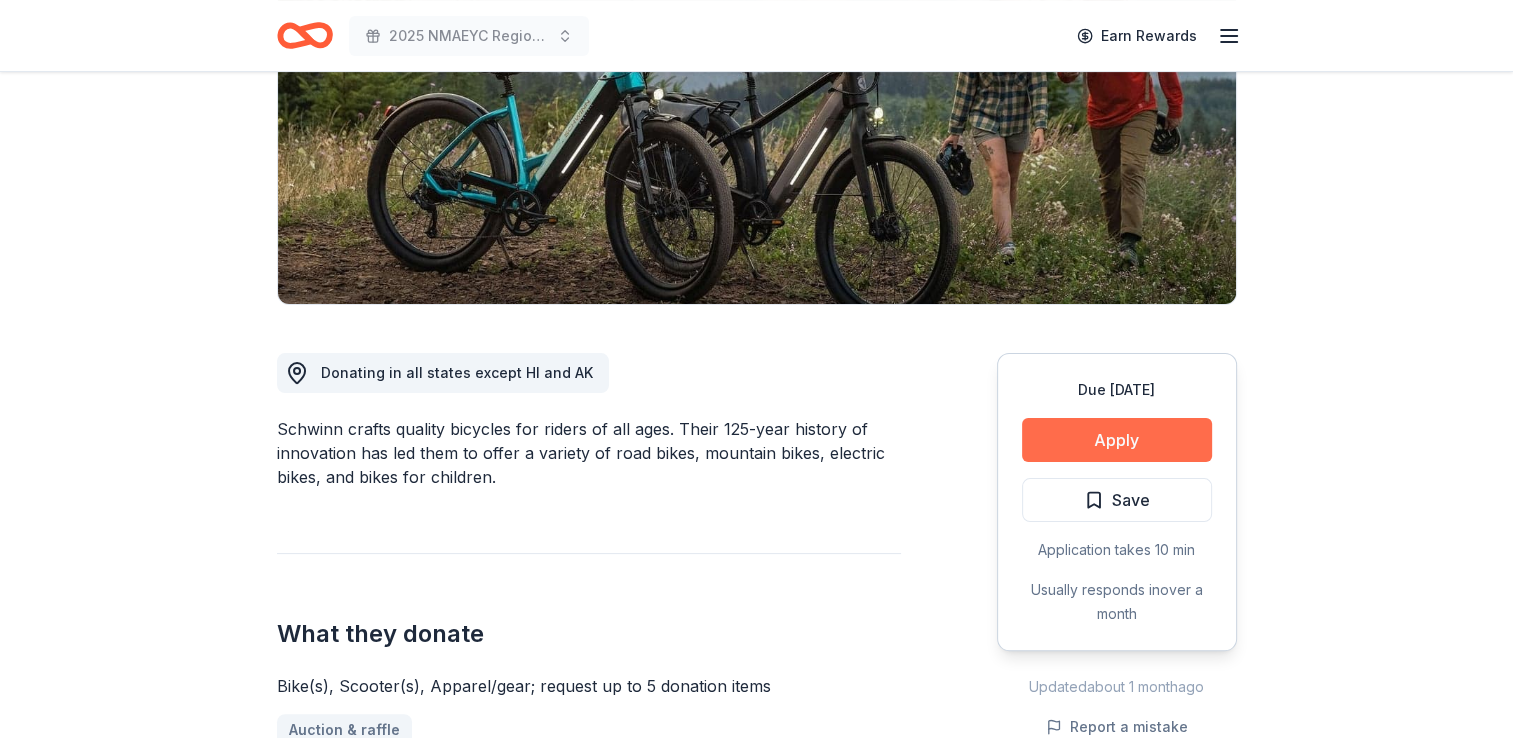 click on "Apply" at bounding box center (1117, 440) 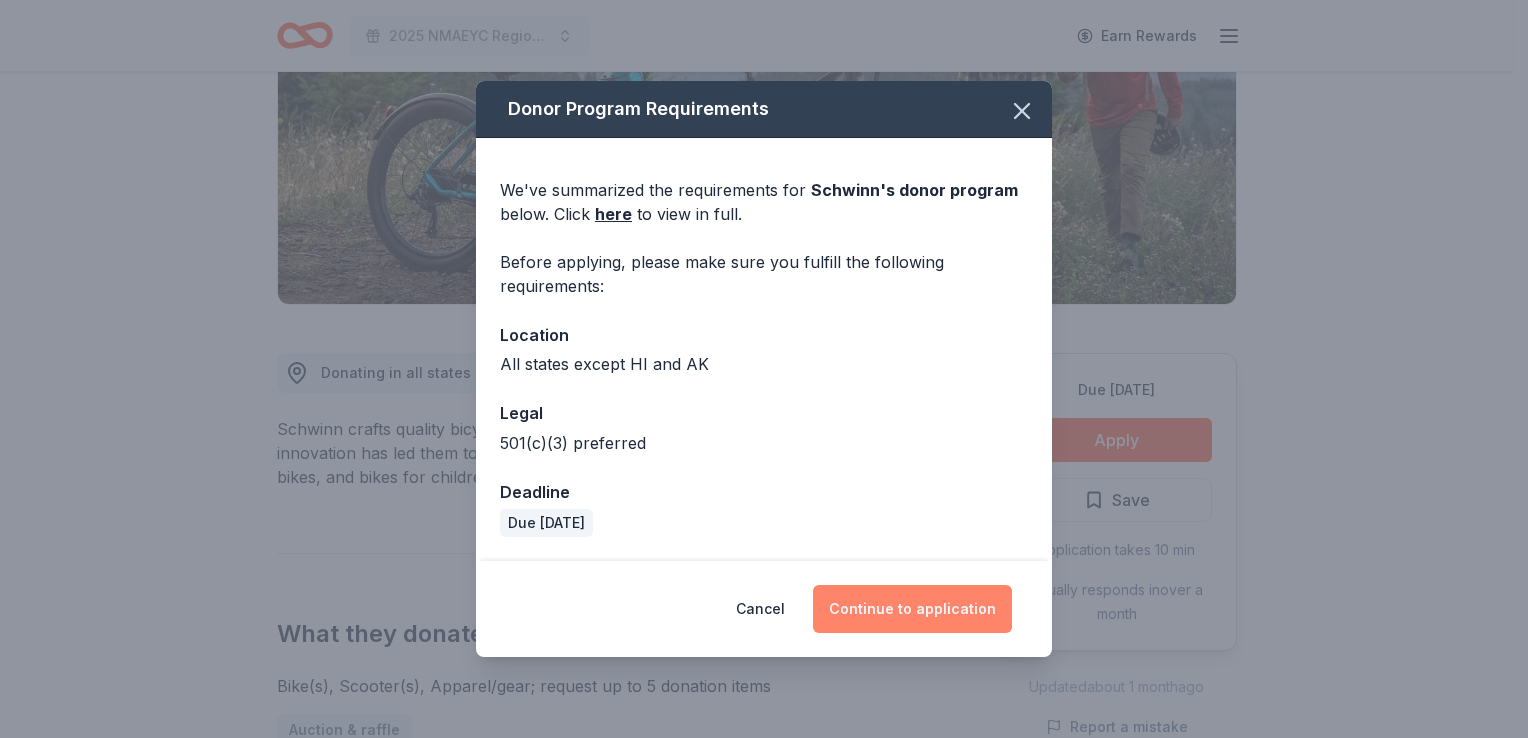 click on "Continue to application" at bounding box center [912, 609] 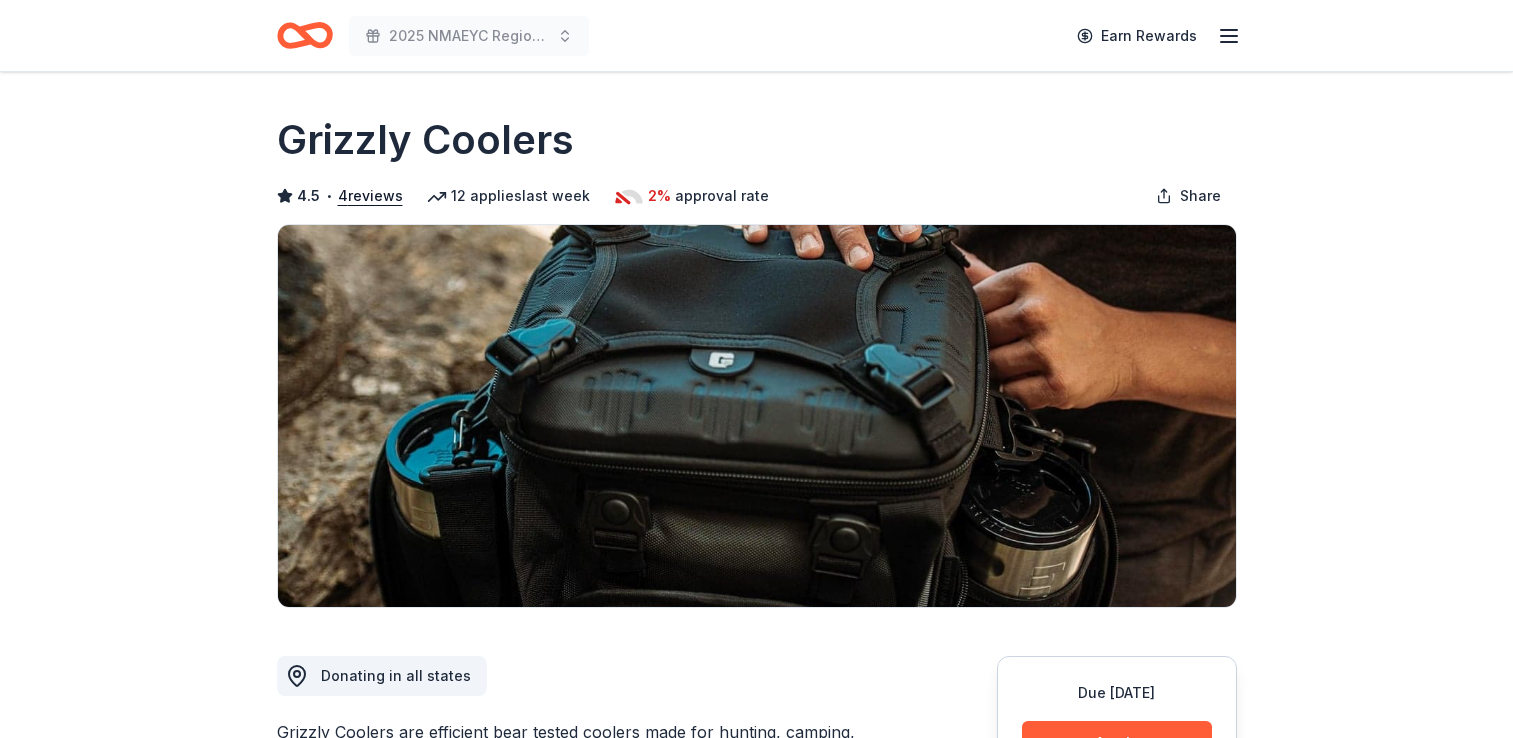 scroll, scrollTop: 0, scrollLeft: 0, axis: both 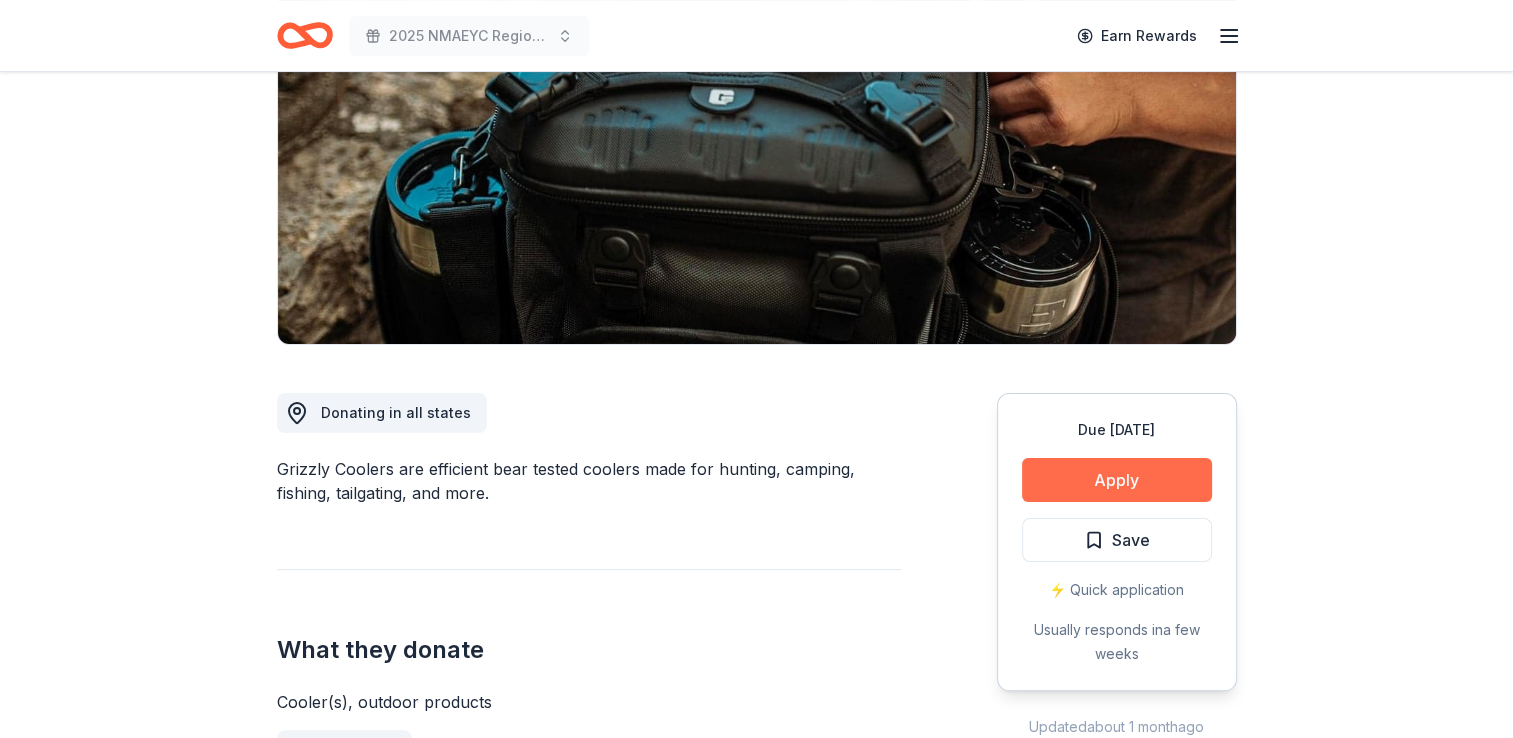 click on "Apply" at bounding box center (1117, 480) 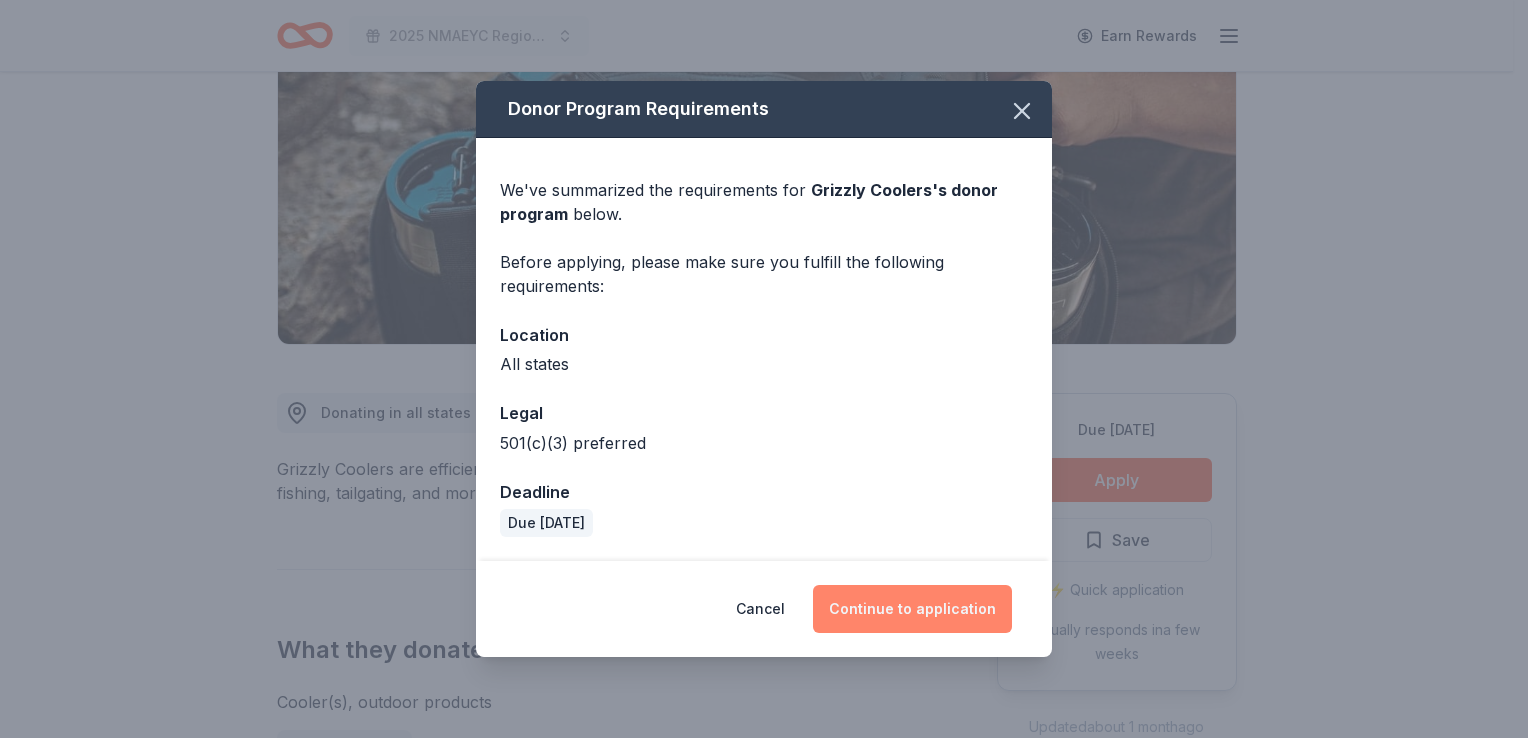 click on "Continue to application" at bounding box center (912, 609) 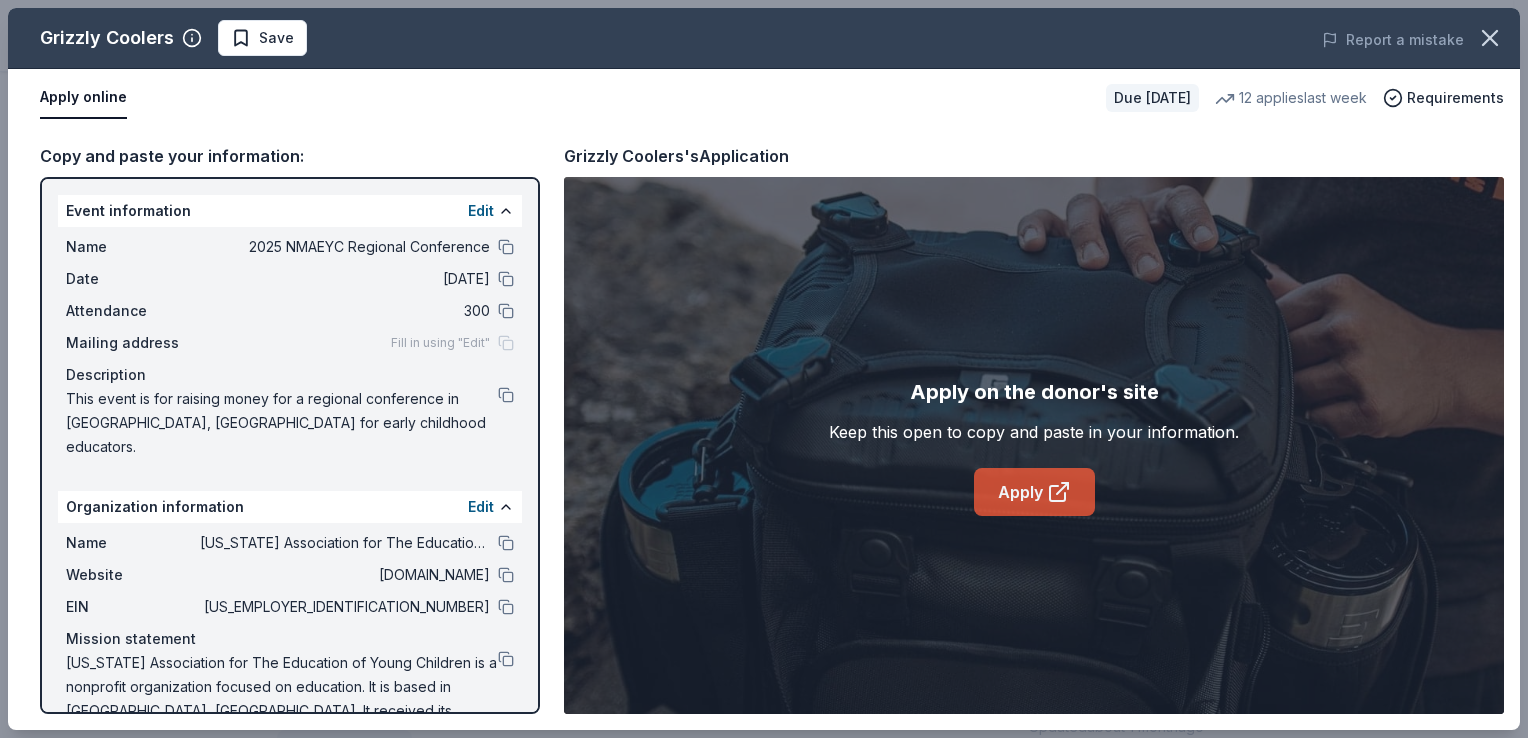 click on "Apply" at bounding box center [1034, 492] 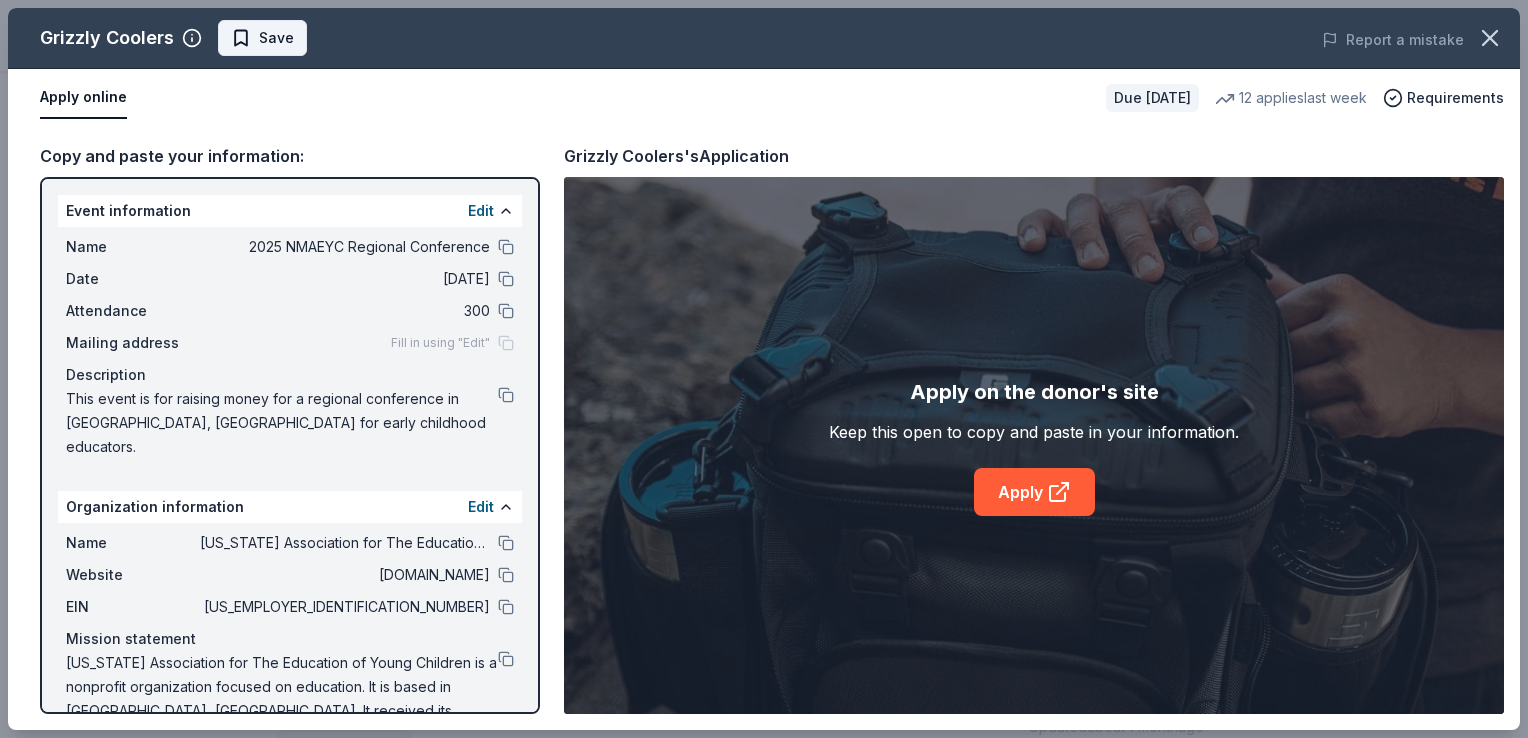 click on "Save" at bounding box center (262, 38) 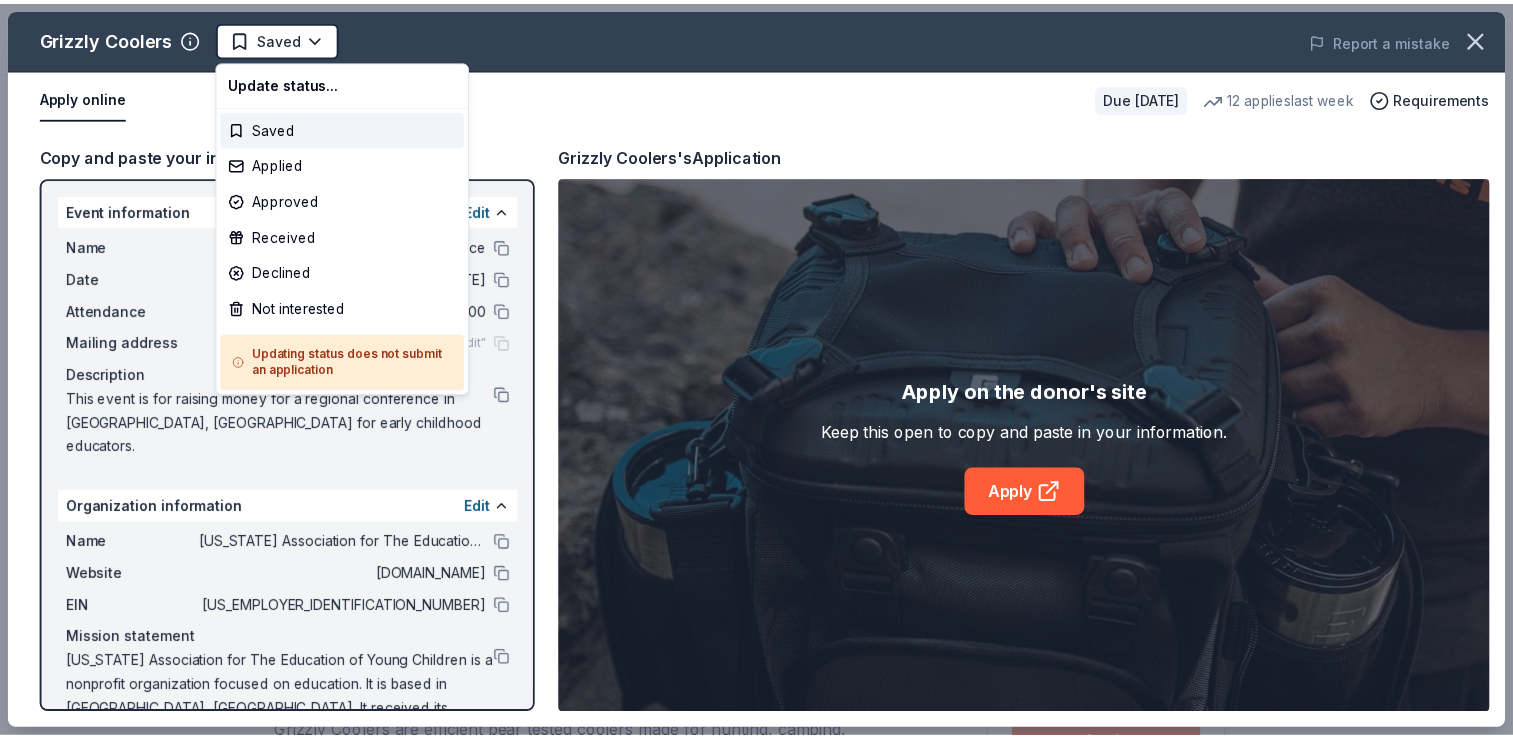 scroll, scrollTop: 0, scrollLeft: 0, axis: both 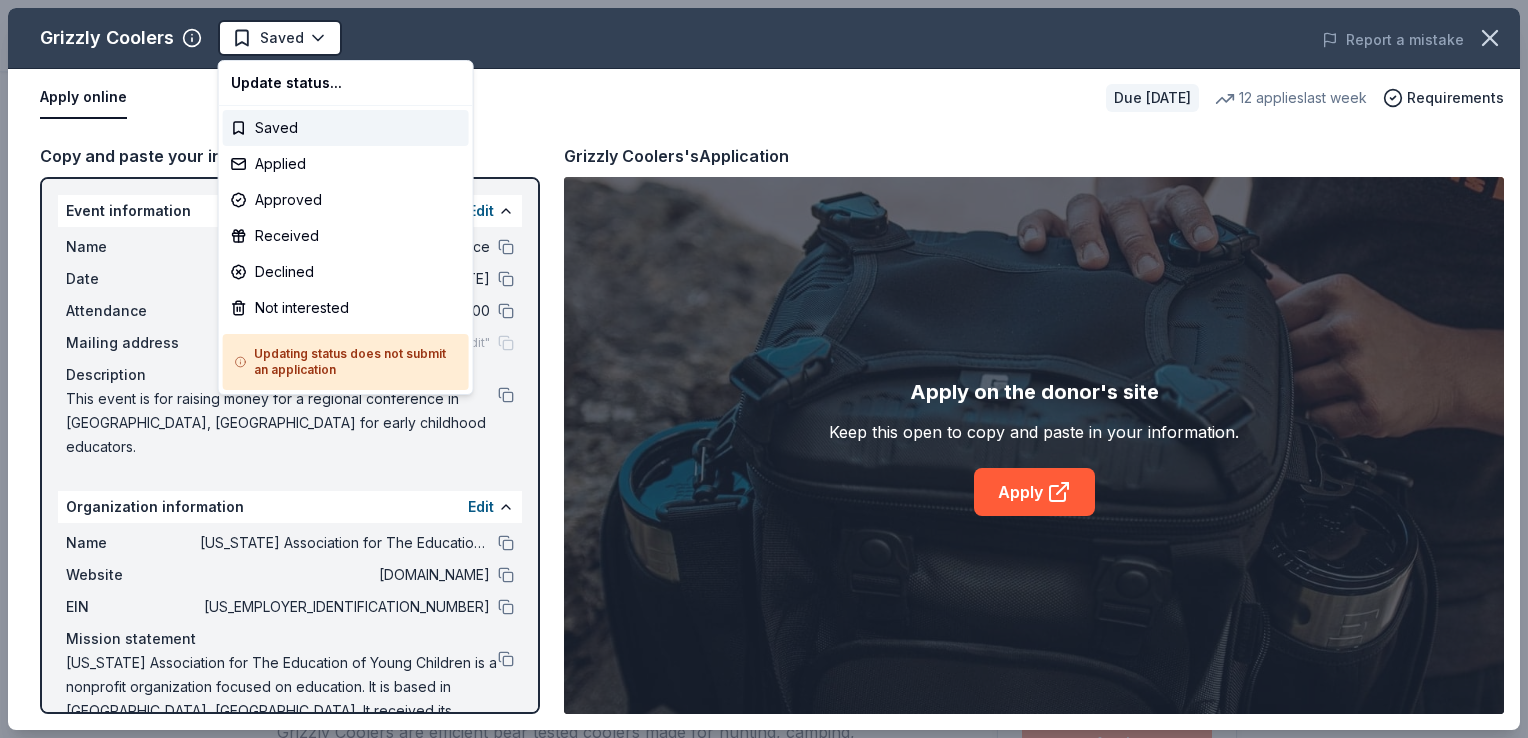 click on "2025 NMAEYC Regional Conference Saved Apply Due in 41 days Share Grizzly Coolers 4.5 • 4  reviews 12   applies  last week 2% approval rate Share Donating in all states Grizzly Coolers are efficient bear tested coolers made for hunting, camping, fishing, tailgating, and more. What they donate Cooler(s), outdoor products Auction & raffle You may submit applications every   year .    You may receive donations every   year Who they donate to  Preferred 501(c)(3) preferred 2% approval rate 2 % approved 21 % declined 78 % no response Grizzly Coolers is  a selective donor :  be sure to spend extra time on this application if you want a donation. We ' re collecting data on   donation value ; check back soon. Due in 41 days Apply Saved ⚡️ Quick application Usually responds in  a few weeks Updated  about 1 month  ago Report a mistake 4.5 • 4  reviews The Block Community Outreach August 2023 • Declined Read more Citizens EMS May 2023 • Declined Quick to respond - Thank you! PS/MS 114 PTA February 2023 • 4" at bounding box center [764, 369] 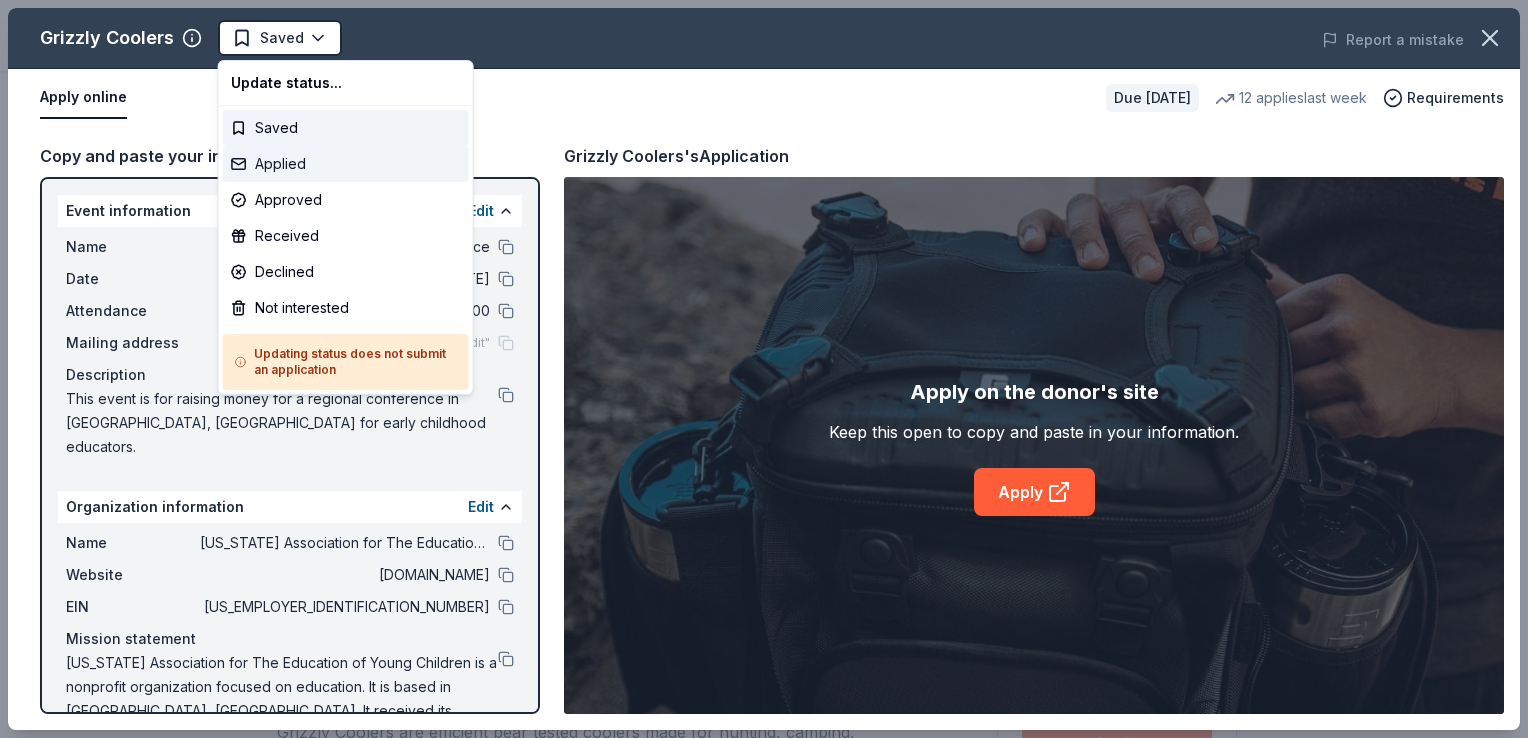 click on "Applied" at bounding box center [346, 164] 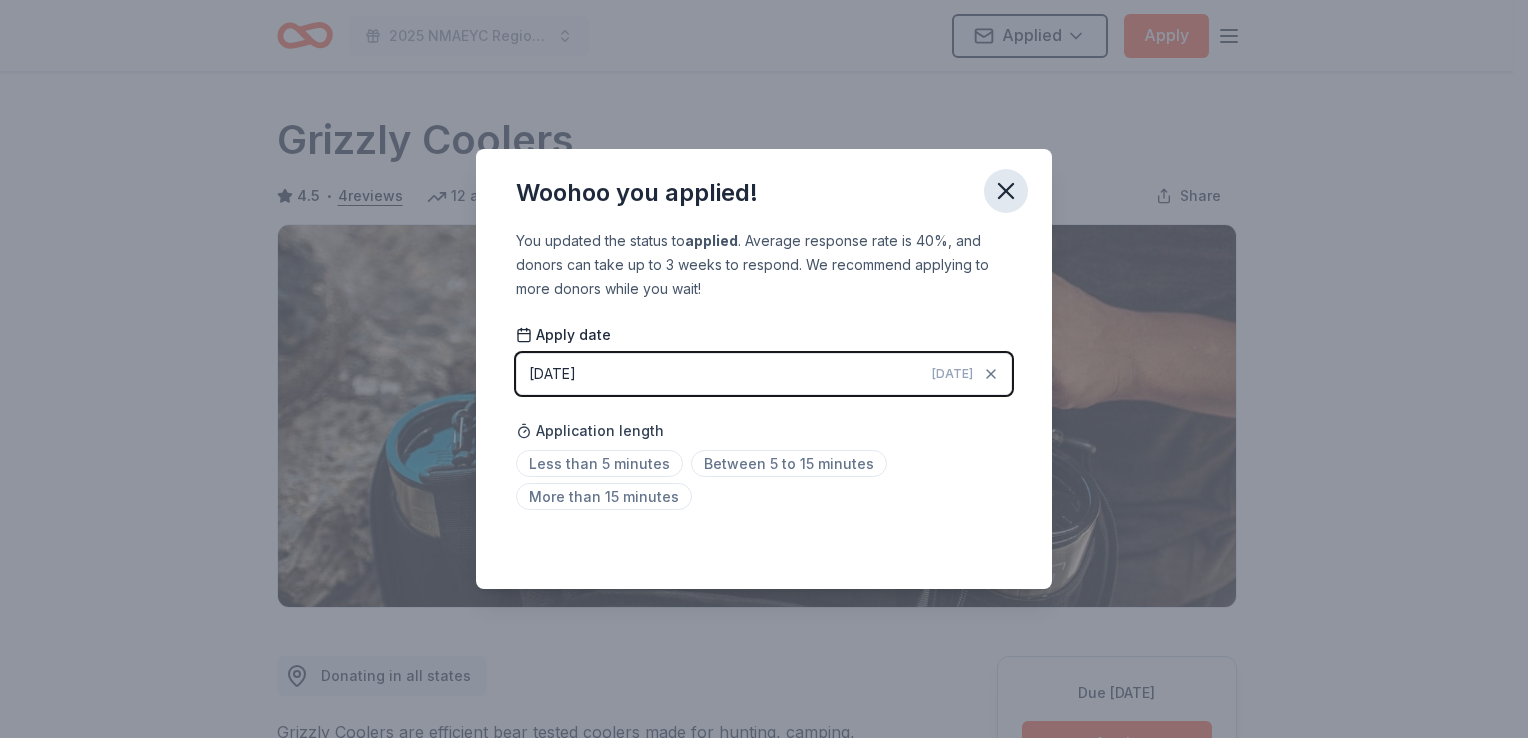 click 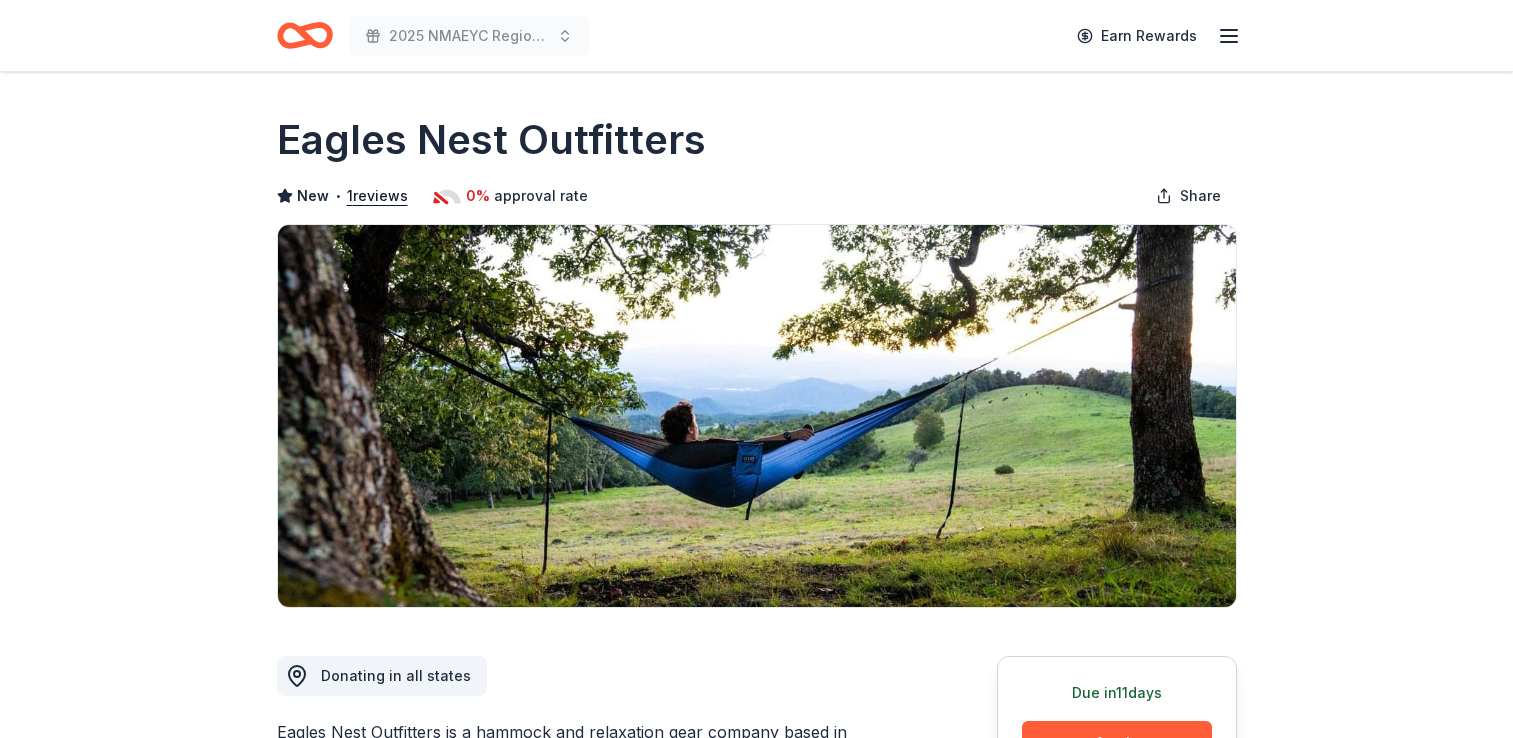 scroll, scrollTop: 0, scrollLeft: 0, axis: both 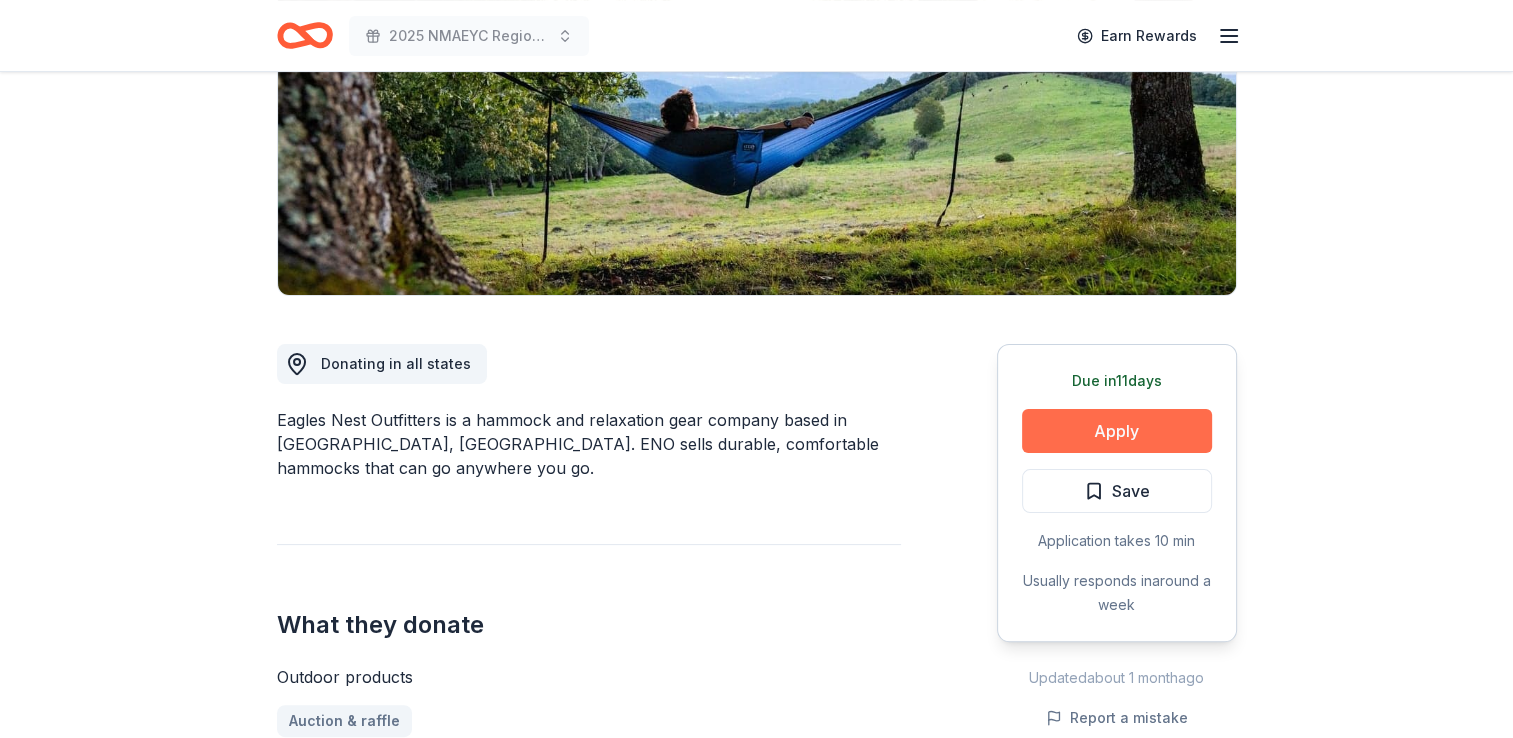 click on "Apply" at bounding box center (1117, 431) 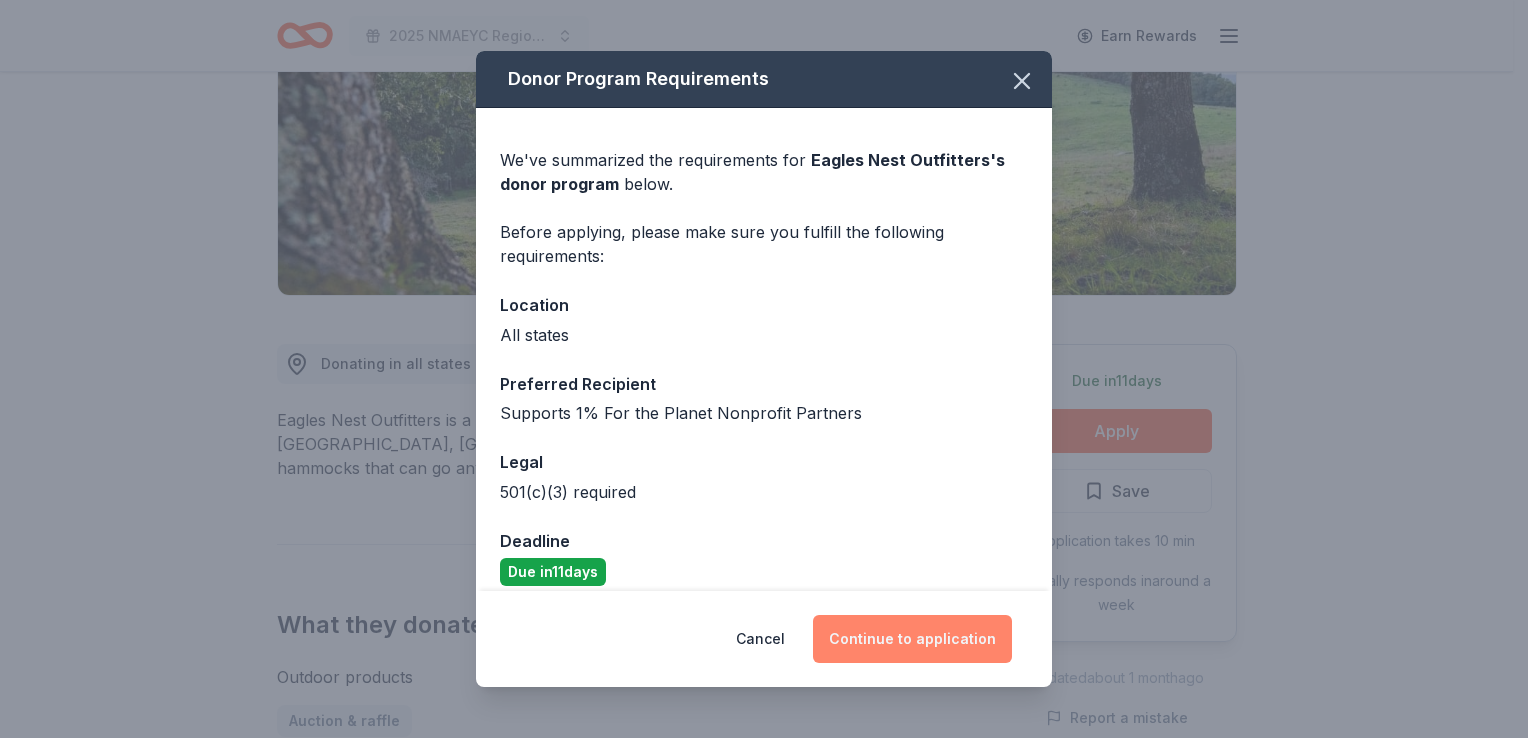 click on "Continue to application" at bounding box center [912, 639] 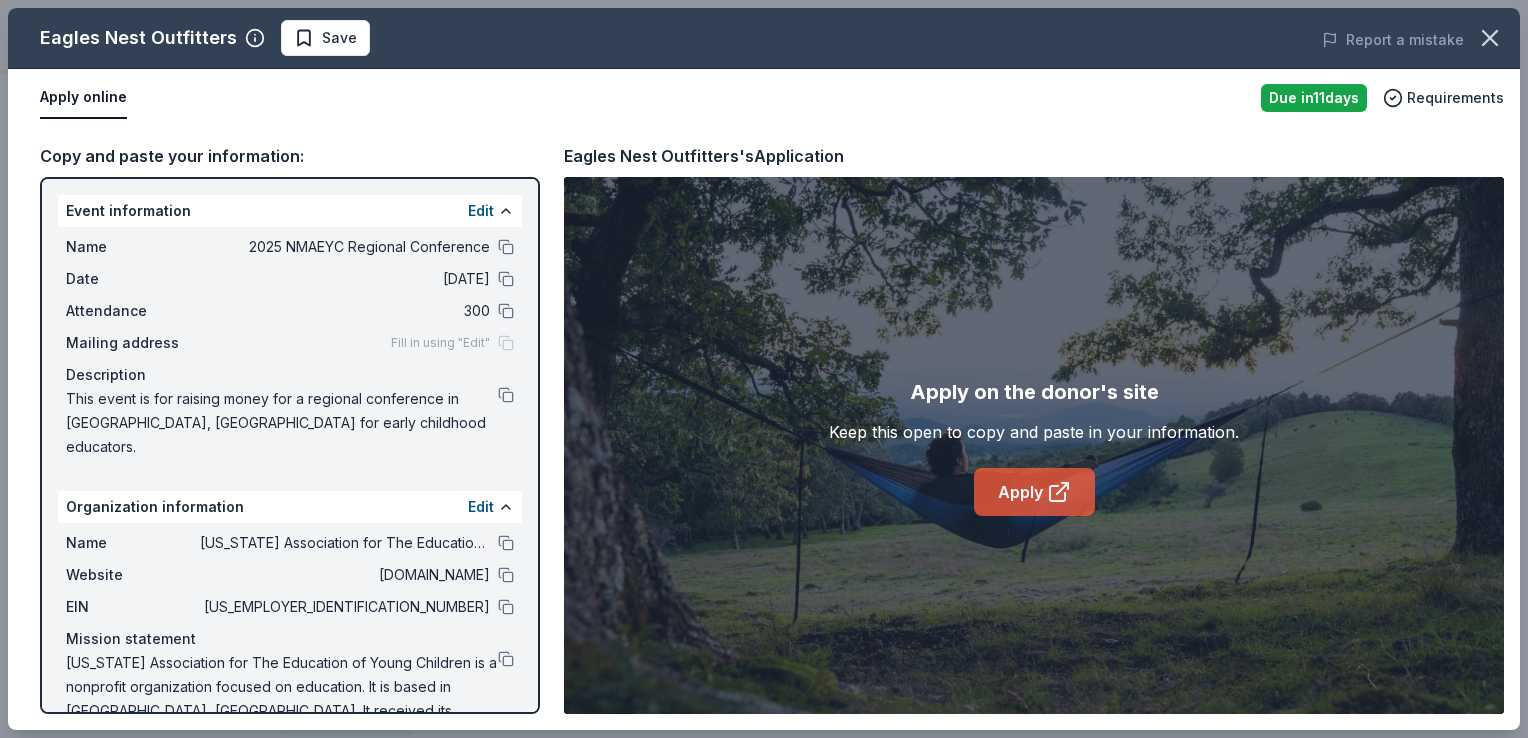 click on "Apply" at bounding box center (1034, 492) 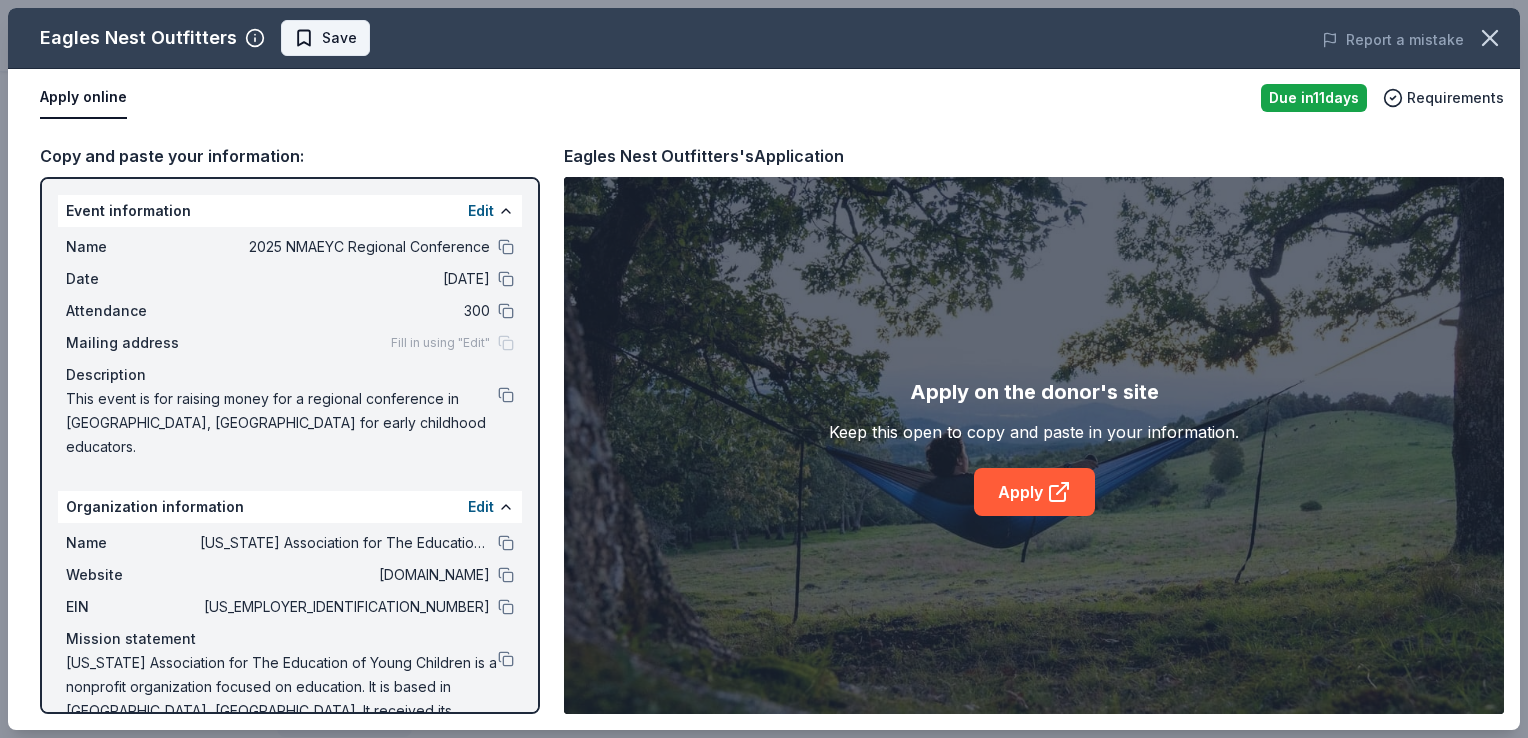 click on "Save" at bounding box center (325, 38) 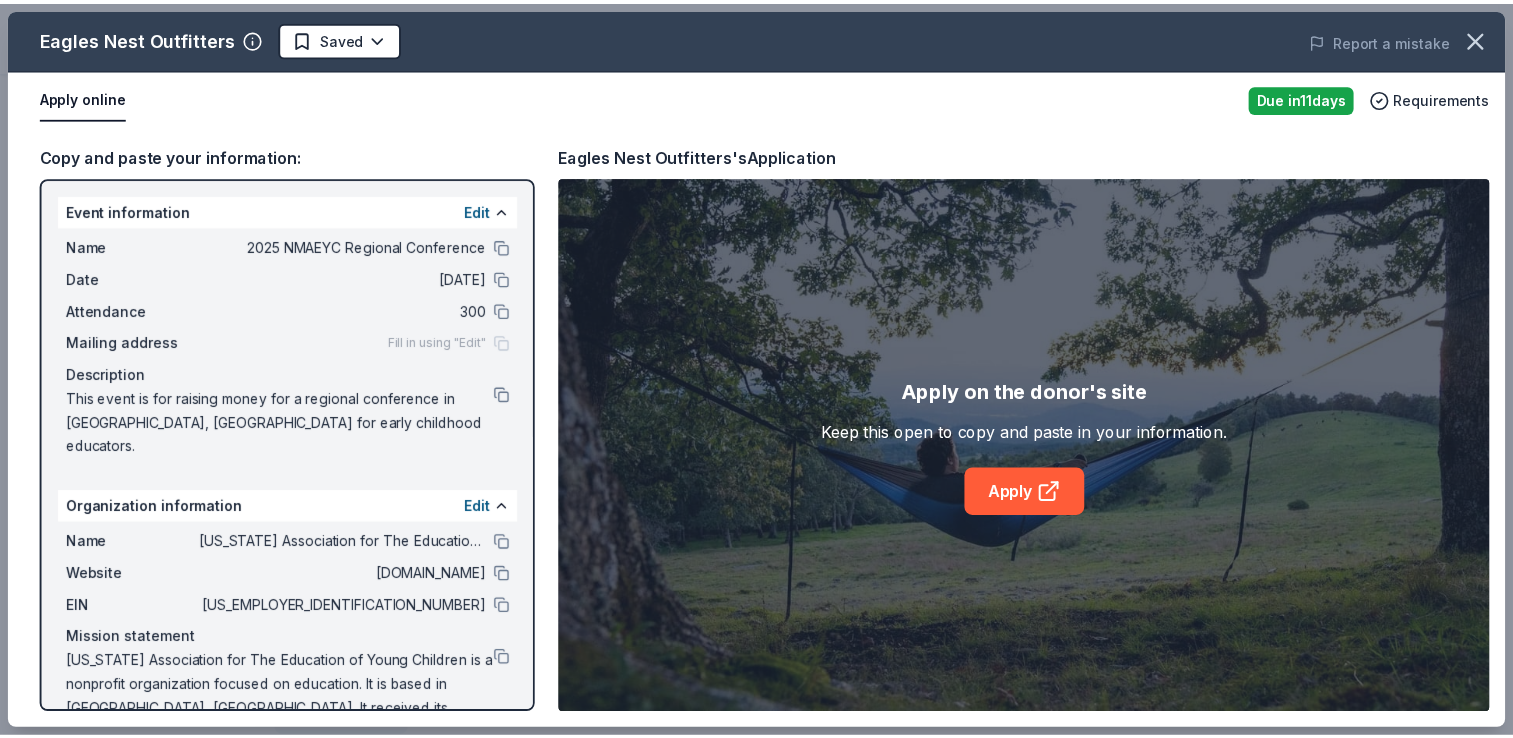 scroll, scrollTop: 0, scrollLeft: 0, axis: both 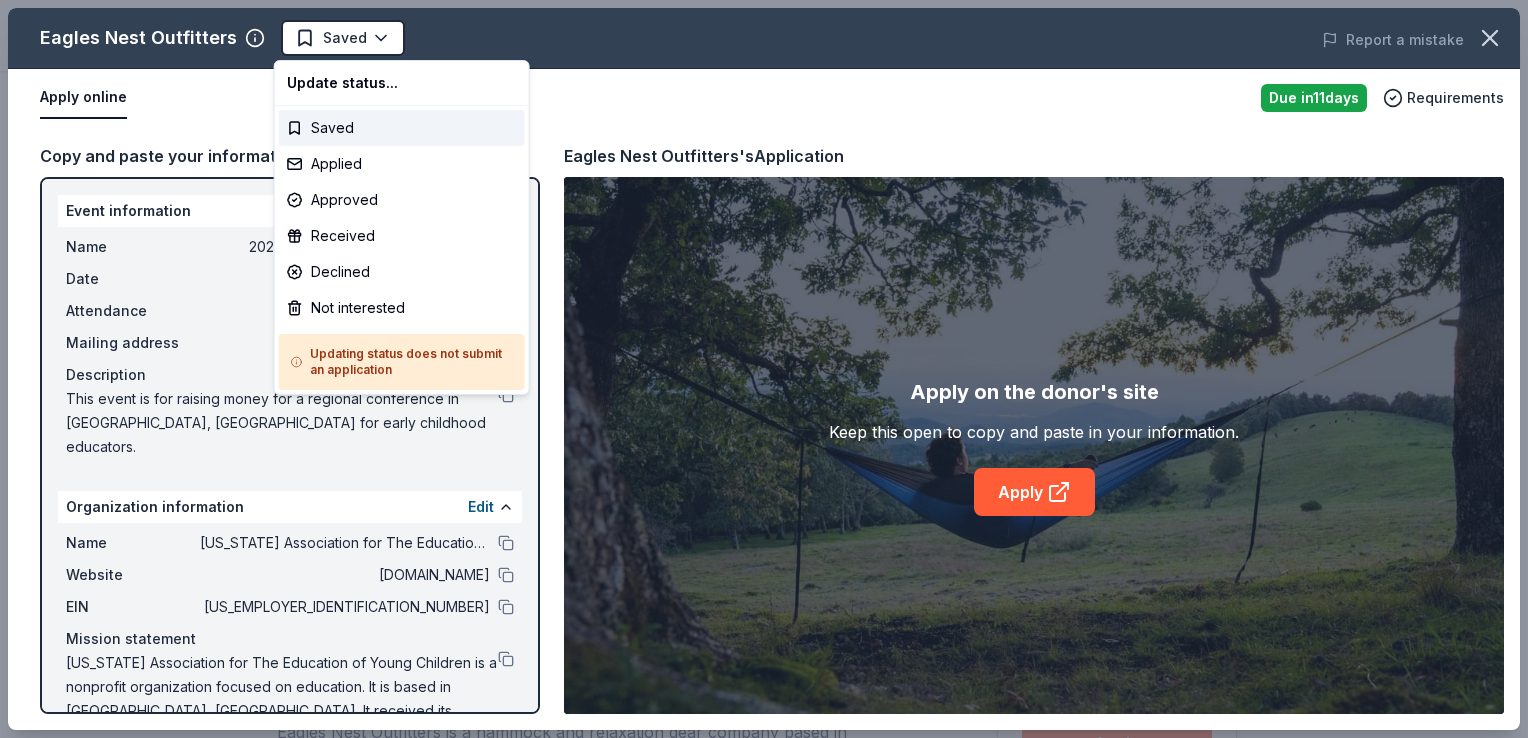 click on "2025 NMAEYC Regional Conference Saved Apply Due [DATE] Share Eagles Nest Outfitters New • 1  reviews 0% approval rate Share Donating in all states Eagles Nest Outfitters is a hammock and relaxation gear company based in [GEOGRAPHIC_DATA], [GEOGRAPHIC_DATA]. ENO sells durable, comfortable hammocks that can go anywhere you go.  What they donate Outdoor products Auction & raffle Who they donate to  Preferred Supports 1% For the Planet Nonprofit Partners Environment & Sustainability 501(c)(3) required 0% approval rate 0 % approved 70 % declined 29 % no response Eagles Nest Outfitters is  a selective donor :  be sure to spend extra time on this application if you want a donation. We ' re collecting data on   donation value ; check back soon. Due [DATE] Apply Saved Application takes 10 min Usually responds in  around a week Updated  about [DATE] Report a mistake New • 1  reviews The Rotsky Foundation for Mentors [DATE] • Declined almost immediately received a no response Leave a review Similar donors Local" at bounding box center [764, 369] 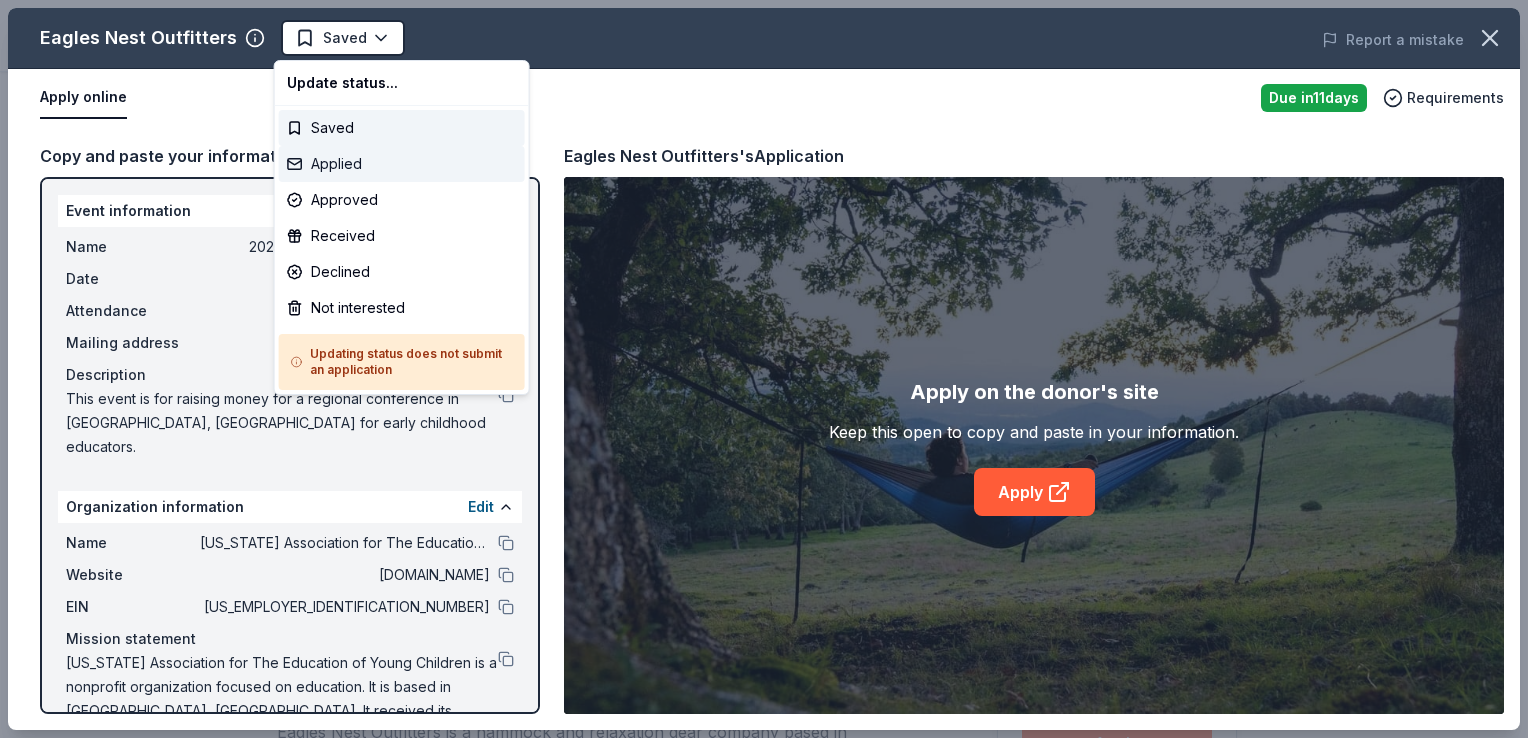 click on "Applied" at bounding box center [402, 164] 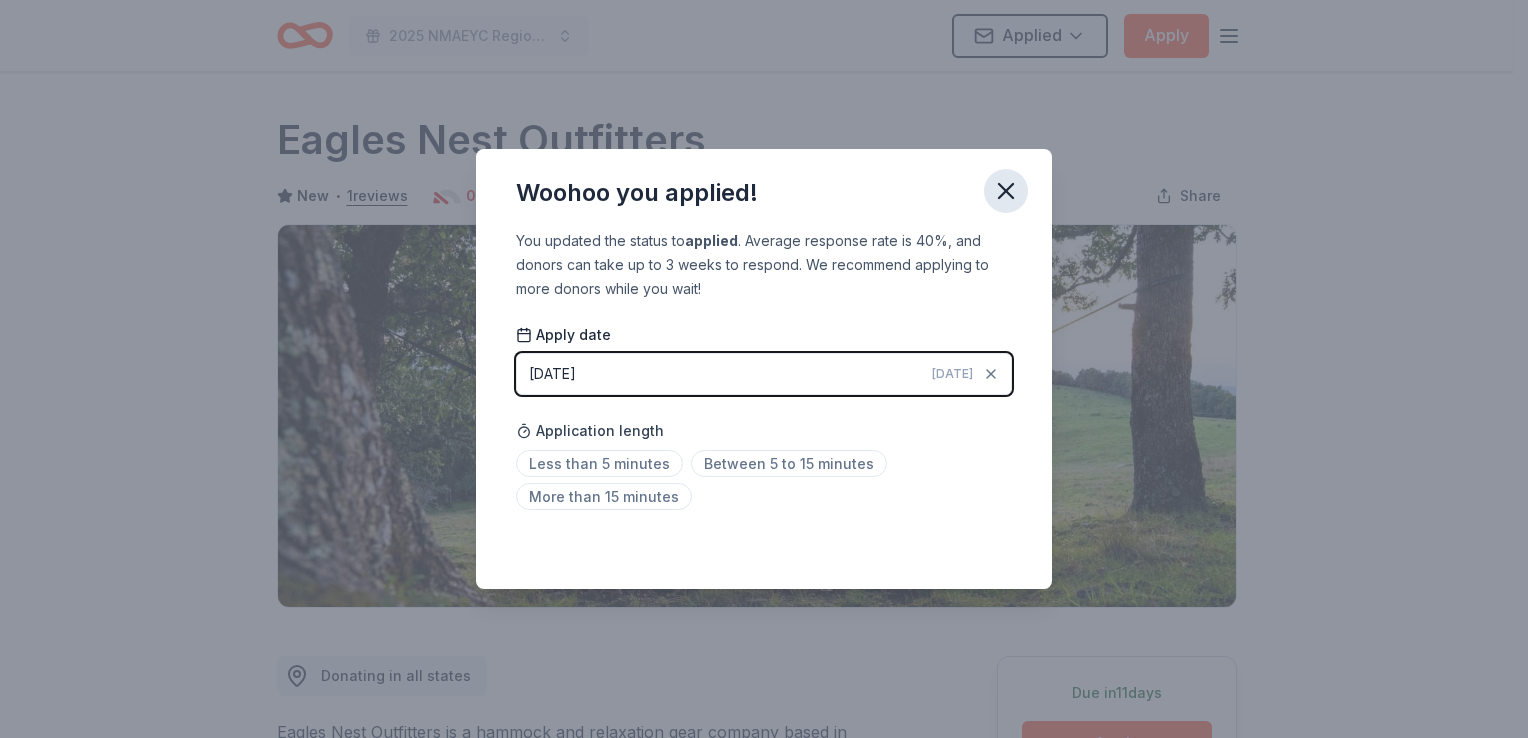 click 